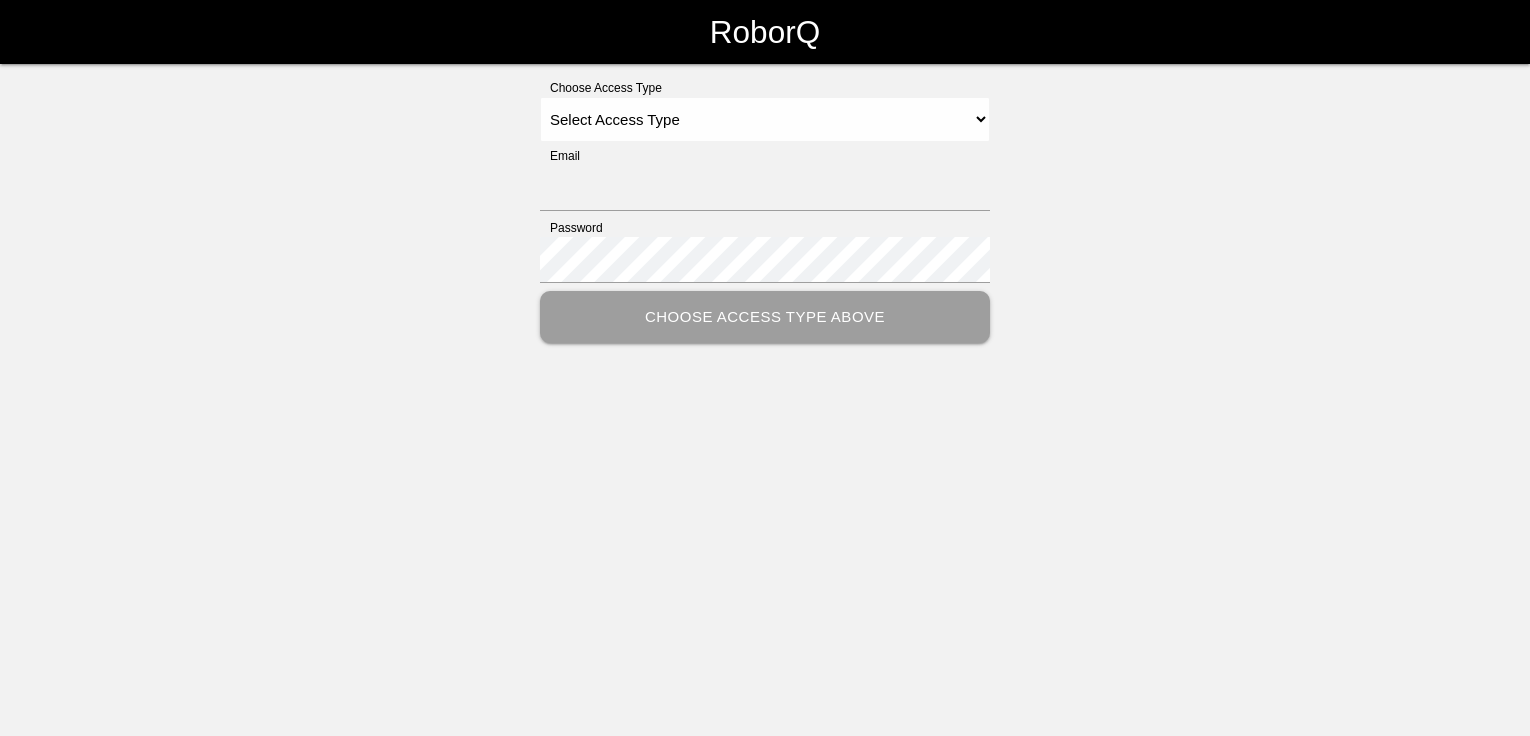 scroll, scrollTop: 0, scrollLeft: 0, axis: both 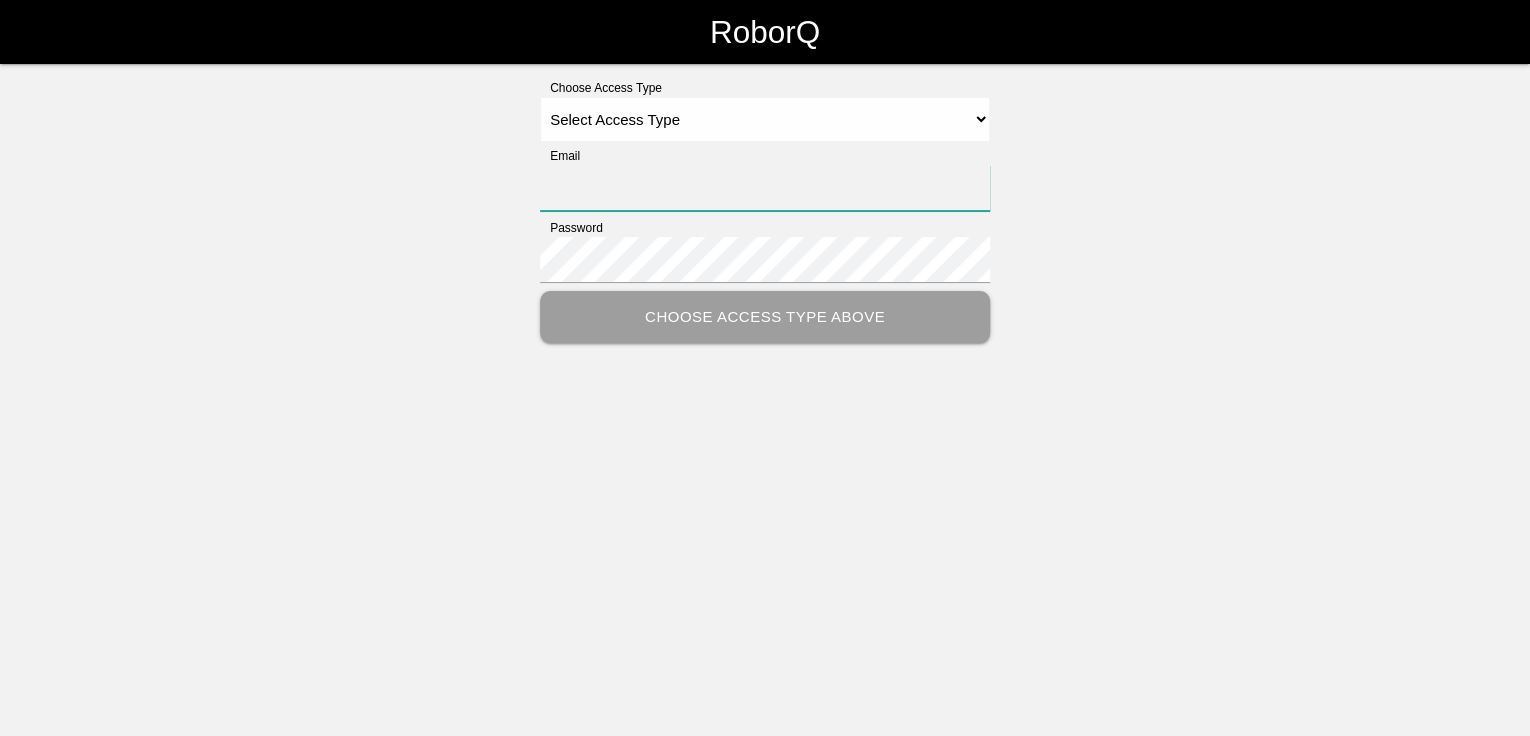 type on "[EMAIL]" 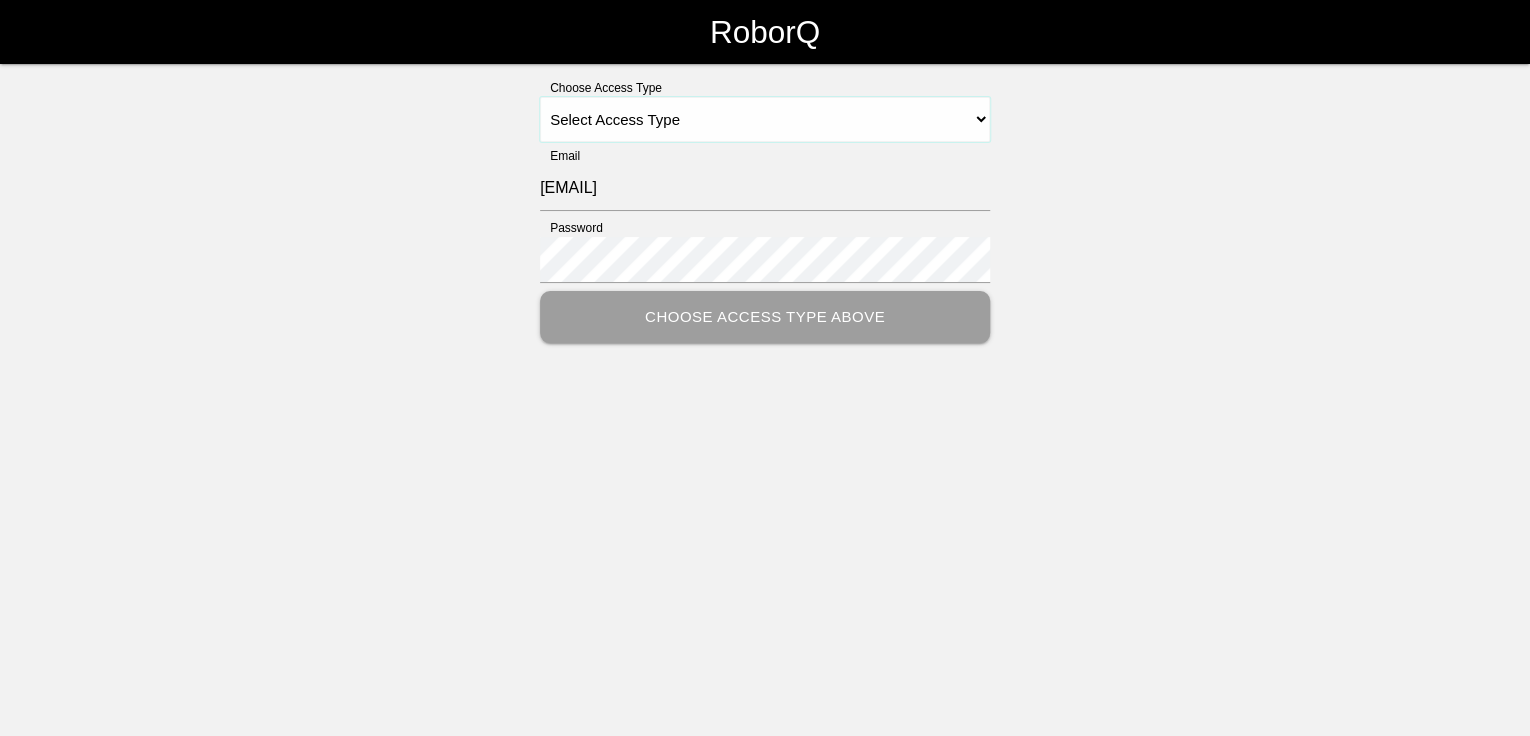 click on "Select Access Type Admin Customer Supervisor Worker" at bounding box center (765, 119) 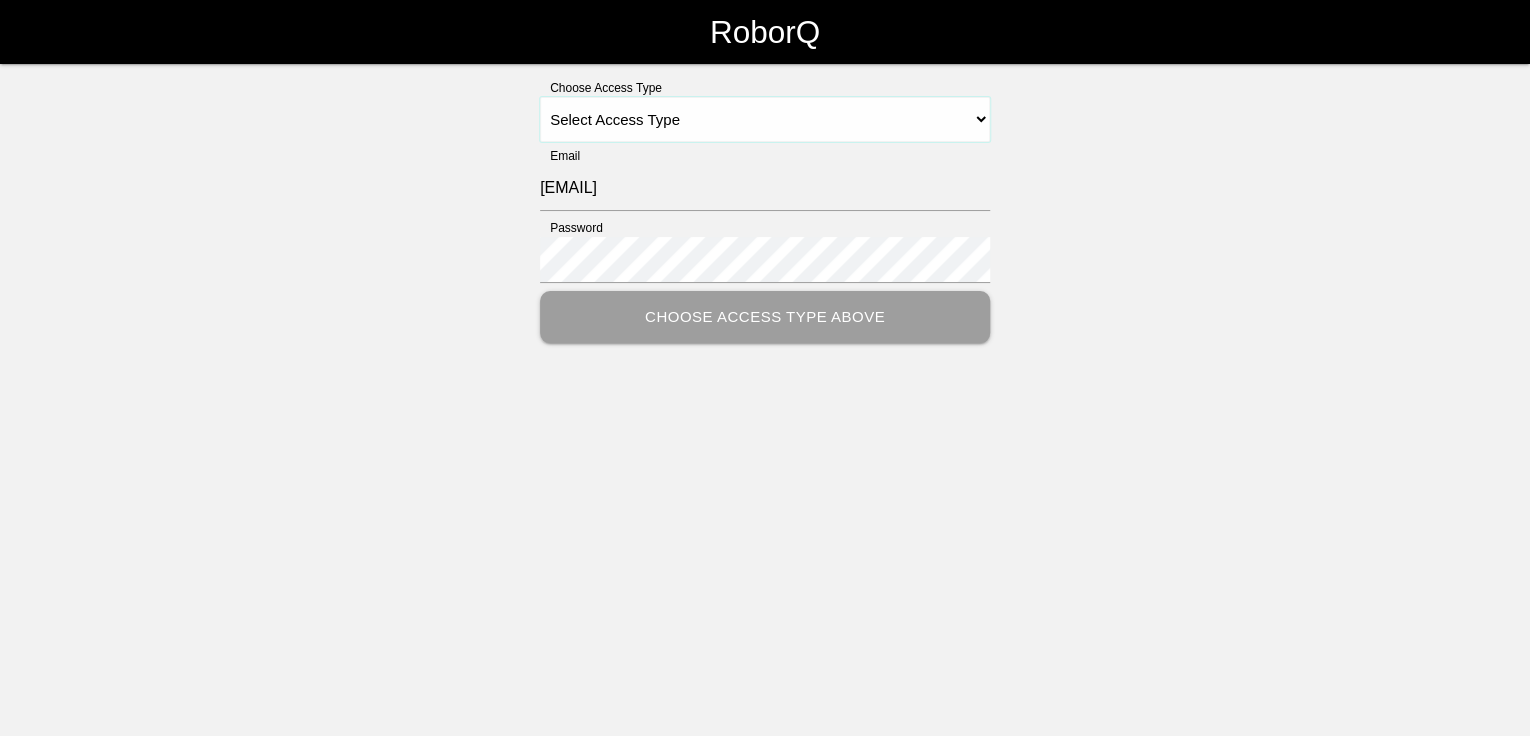 select on "Customer" 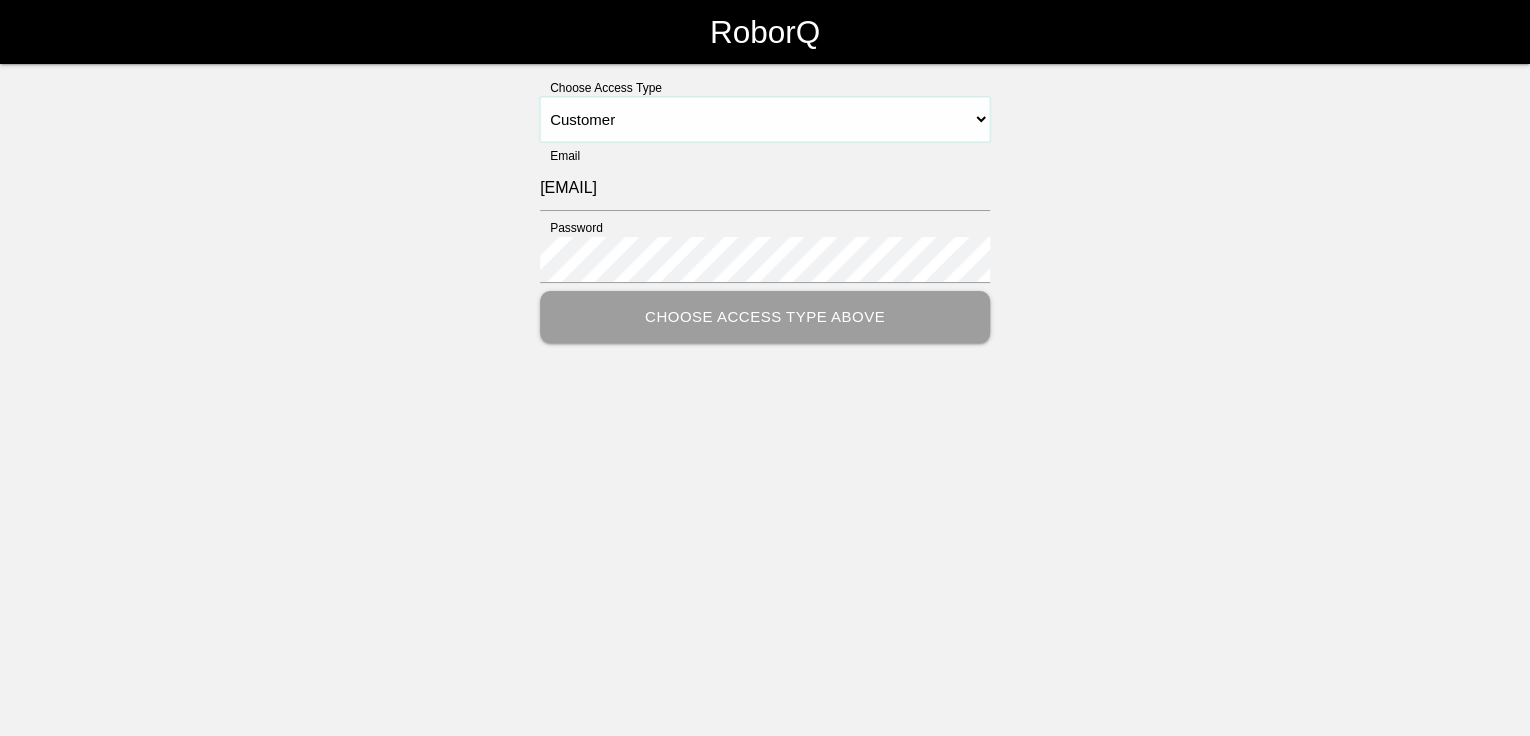 click on "Select Access Type Admin Customer Supervisor Worker" at bounding box center [765, 119] 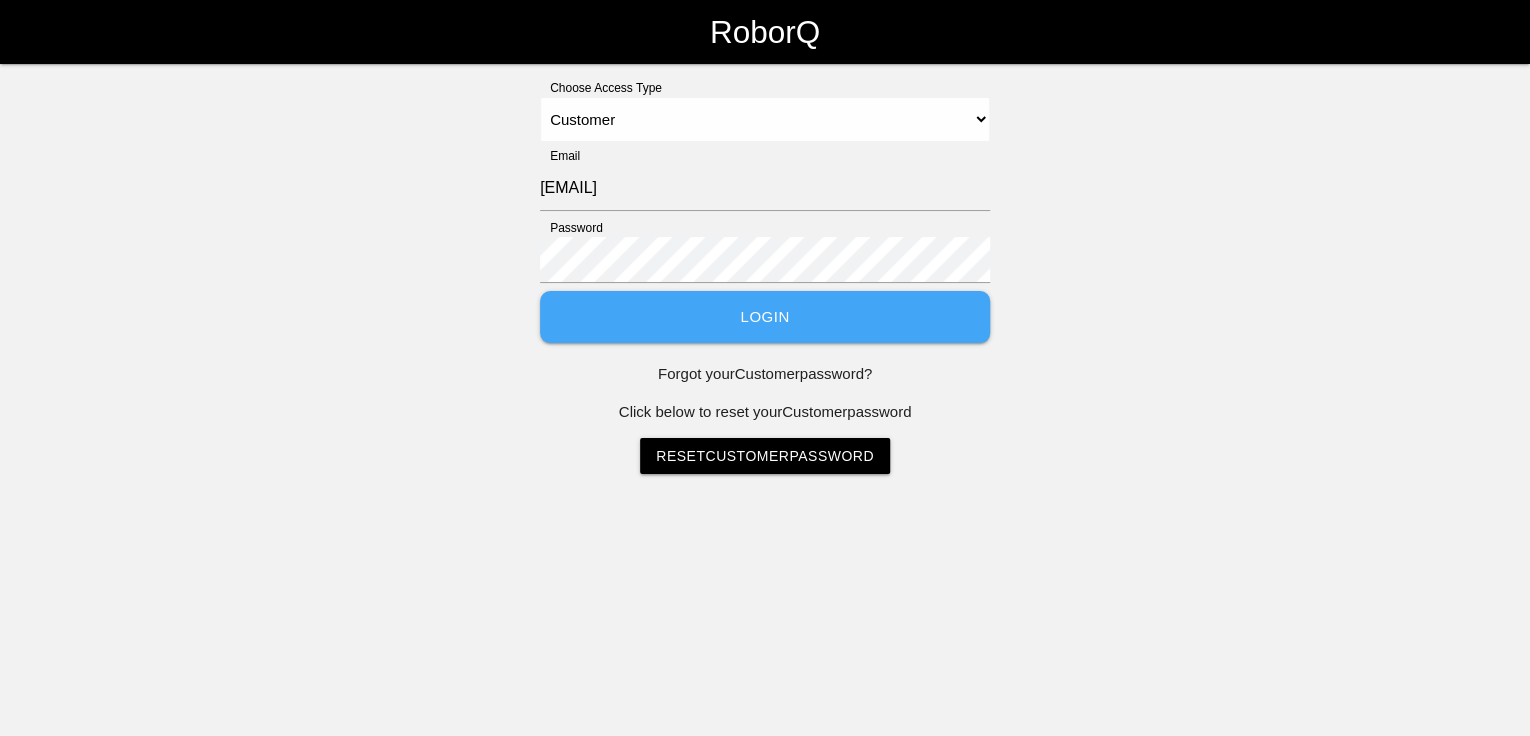 click on "Login" at bounding box center (765, 317) 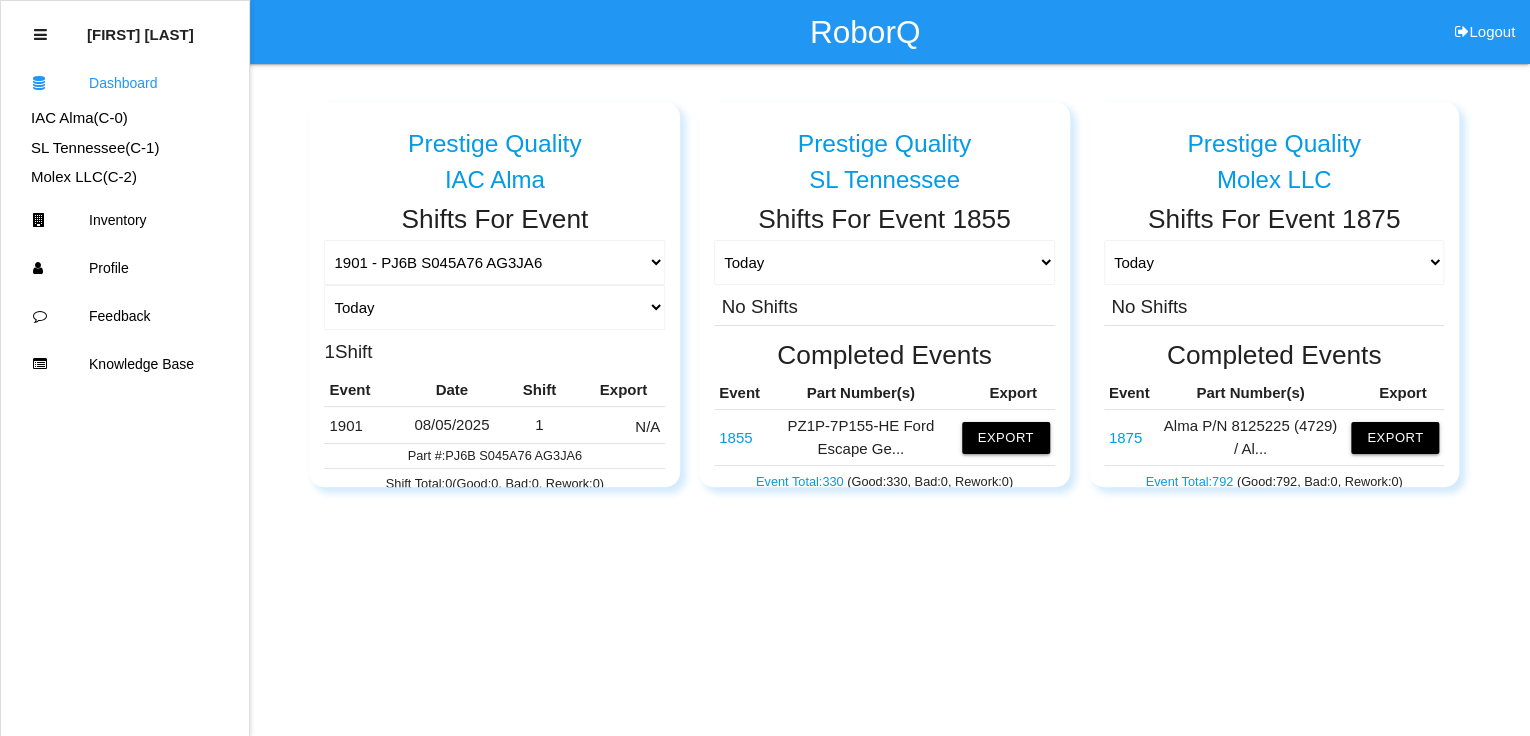 click on "1  Shift" at bounding box center [494, 352] 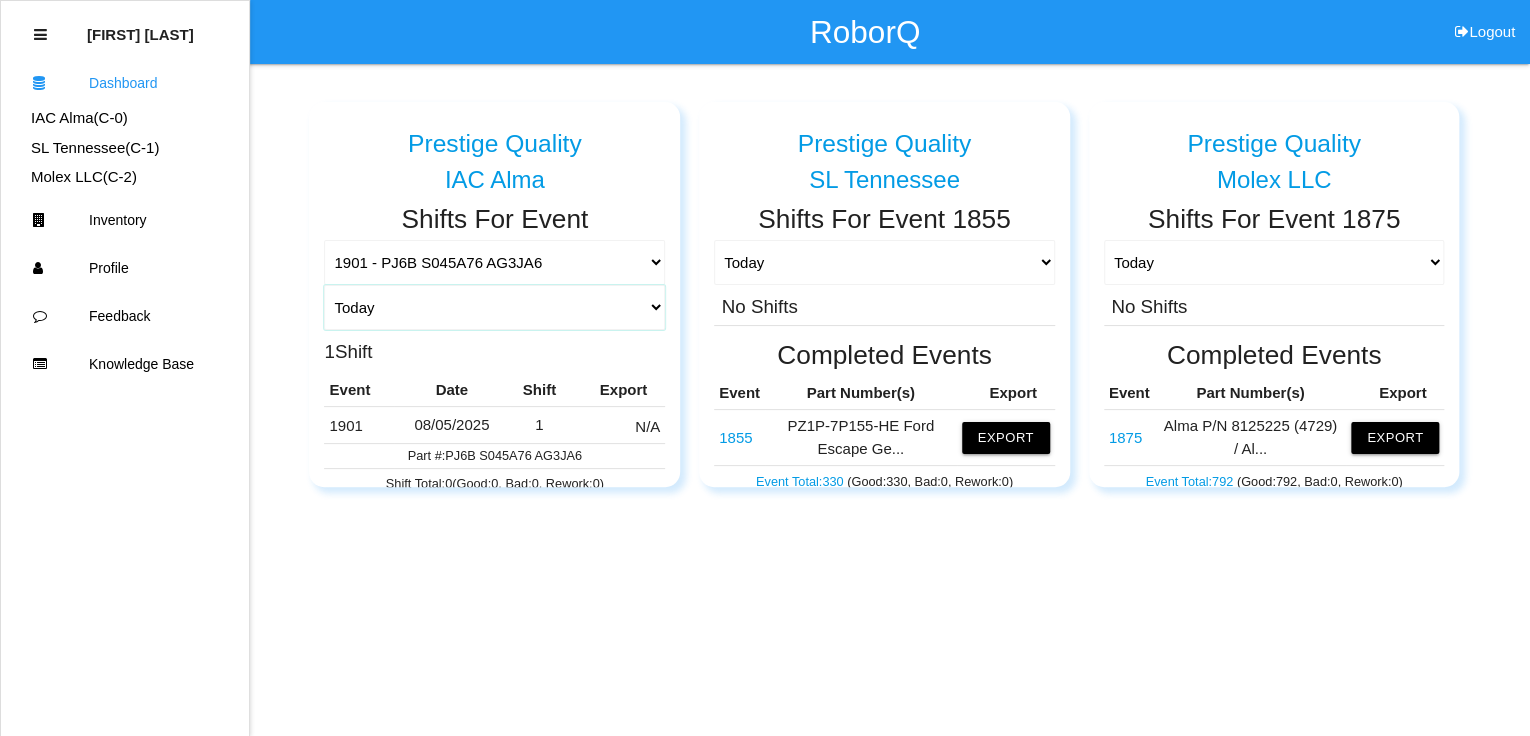 click on "Today Yesterday Range Last 7 days (07/29-08/05) Last 30 days (07/06-08/05) Last 60 days (06/06-08/05) Last 90 days (05/07-08/05)  Any Day" at bounding box center [494, 307] 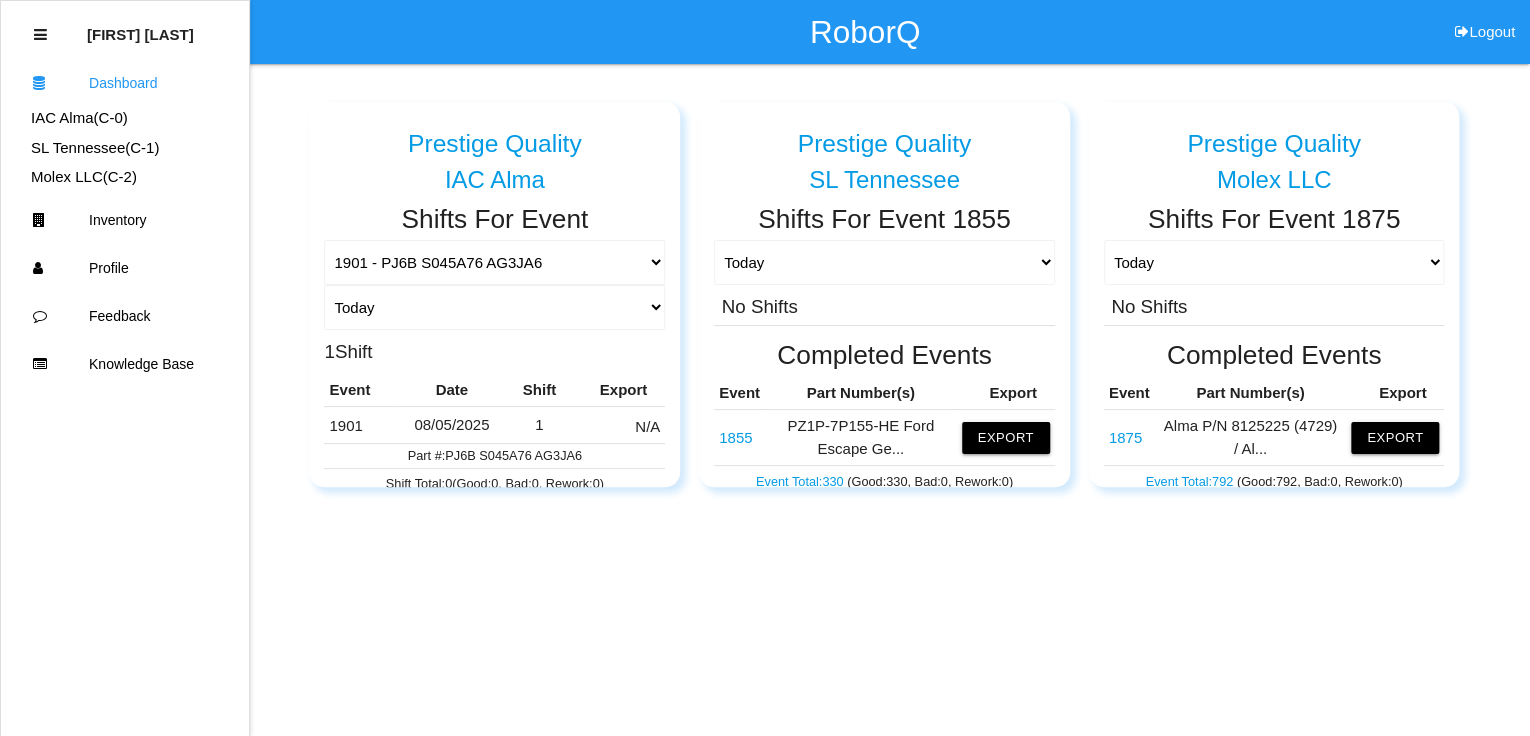 click on "RoborQ Logout [NAME] Sontag Dashboard IAC Alma (C- 0 ) SL [STATE] (C- 1 ) Molex LLC (C- 2 ) Inventory Profile Feedback Knowledge Base Prestige Quality IAC Alma Shifts For Event 1901 - PJ6B S045A76 AG3JA6 1681 - Wire Harnesses 1719 - 812BPBD, 812BPAD, 812BPDD 1789 - Side Rail (Various part numb... 1791 - Latch on Armrest 1804 - 812RRAB, 812RRFB, 812PKAD, 8... 1823 - 812BPBD, 812BPDE, 812BPAD, 8... 1831 - 812PKEE, 812PKJE, 812PKED, 8... 1840 - 820NGRX / 8207MCA Armrest Today Yesterday Range Last 7 days (07/29-08/05) Last 30 days (07/06-08/05) Last 60 days (06/06-08/05) Last 90 days (05/07-08/05) Any Day 1 Shift Event Date Shift Export 1901 08/05/2025 1 N/A Part #: PJ6B S045A76 AG3JA6 Shift Total: (Good: , Bad: , Rework: ) Active Events Event Part Number(s) Export 1901 PJ6B S045A76 AG3JA6 Export Event Total: (Good: , Bad: , Rework: ) Completed Events Event Part Number(s) Export 1840 820NGRX / 8207MCA Armrest Export Event Total: (Good: , Bad: )" at bounding box center (765, 293) 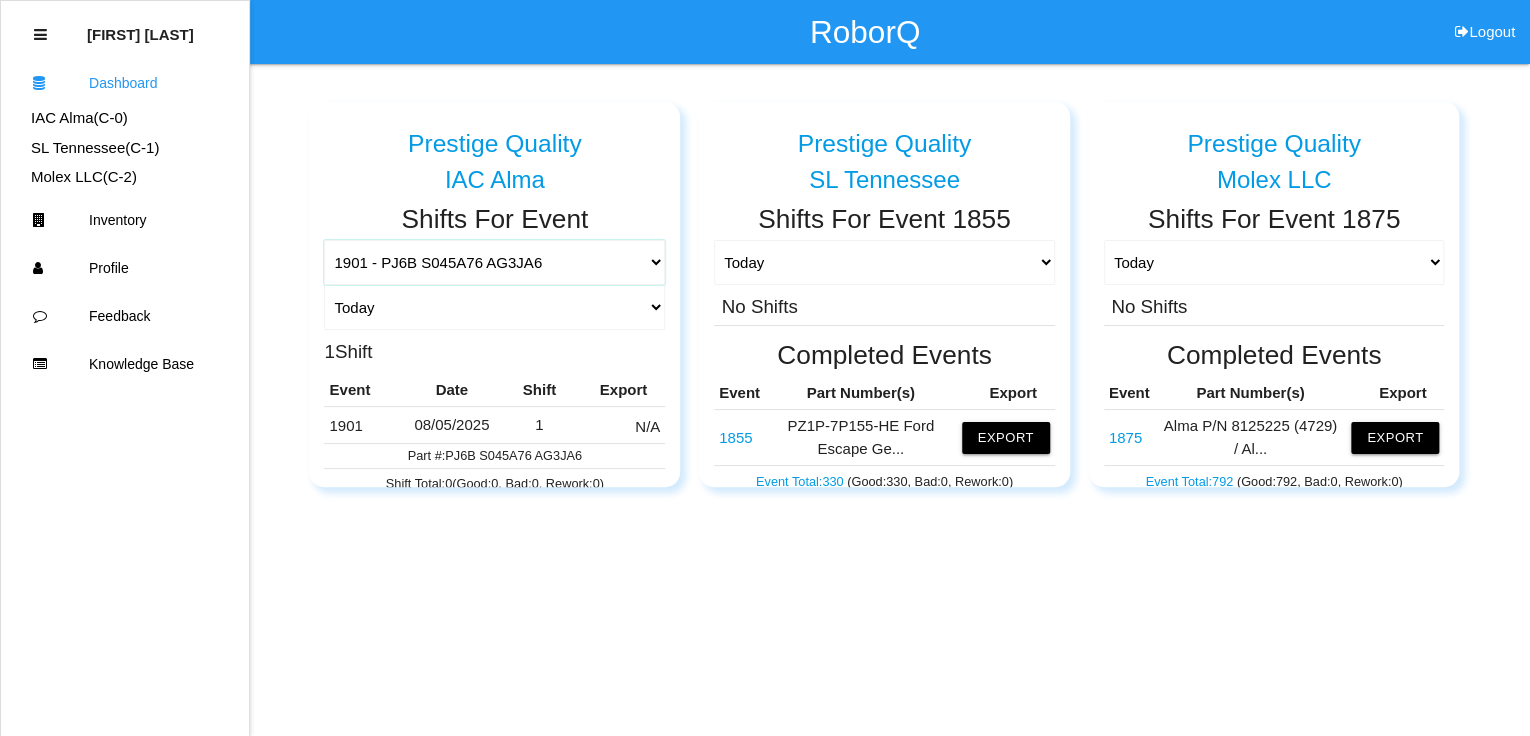 click on "1901 - PJ6B S045A76 AG3JA6 1681 - Wire Harnesses 1719 - 812BPBD, 812BPAD, 812BPDD 1789 - Side Rail (Various part numb... 1791 - Latch on Armrest 1804 - 812RRAB, 812RRFB, 812PKAD, 8... 1823 - 812BPBD, 812BPDE, 812BPAD, 8... 1831 - 812PKEE, 812PKJE, 812PKED, 8... 1840 - 820NGRX / 8207MCA Armrest" at bounding box center (494, 262) 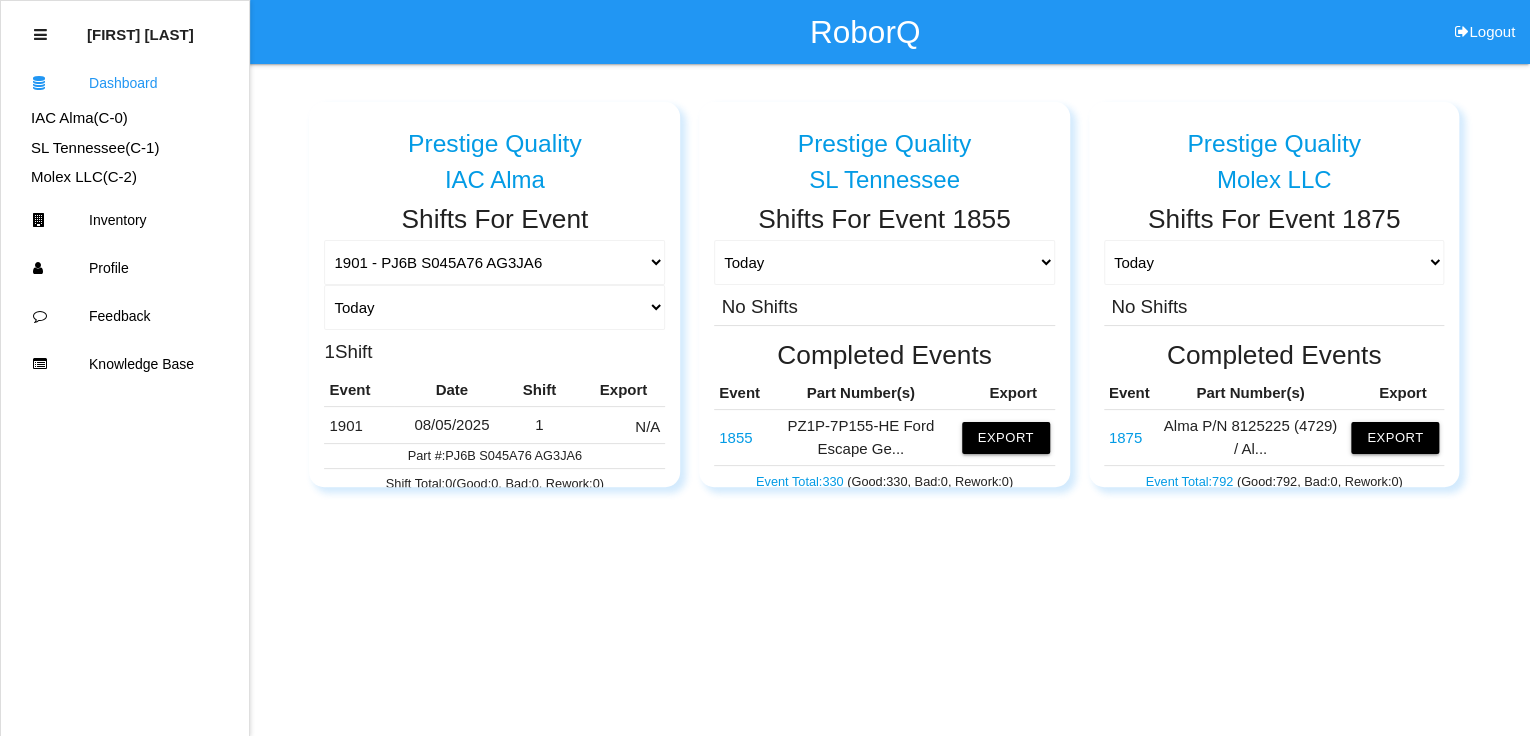 click on "RoborQ Logout [NAME] Sontag Dashboard IAC Alma (C- 0 ) SL [STATE] (C- 1 ) Molex LLC (C- 2 ) Inventory Profile Feedback Knowledge Base Prestige Quality IAC Alma Shifts For Event 1901 - PJ6B S045A76 AG3JA6 1681 - Wire Harnesses 1719 - 812BPBD, 812BPAD, 812BPDD 1789 - Side Rail (Various part numb... 1791 - Latch on Armrest 1804 - 812RRAB, 812RRFB, 812PKAD, 8... 1823 - 812BPBD, 812BPDE, 812BPAD, 8... 1831 - 812PKEE, 812PKJE, 812PKED, 8... 1840 - 820NGRX / 8207MCA Armrest Today Yesterday Range Last 7 days (07/29-08/05) Last 30 days (07/06-08/05) Last 60 days (06/06-08/05) Last 90 days (05/07-08/05) Any Day 1 Shift Event Date Shift Export 1901 08/05/2025 1 N/A Part #: PJ6B S045A76 AG3JA6 Shift Total: (Good: , Bad: , Rework: ) Active Events Event Part Number(s) Export 1901 PJ6B S045A76 AG3JA6 Export Event Total: (Good: , Bad: , Rework: ) Completed Events Event Part Number(s) Export 1840 820NGRX / 8207MCA Armrest Export Event Total: (Good: , Bad: )" at bounding box center [765, 293] 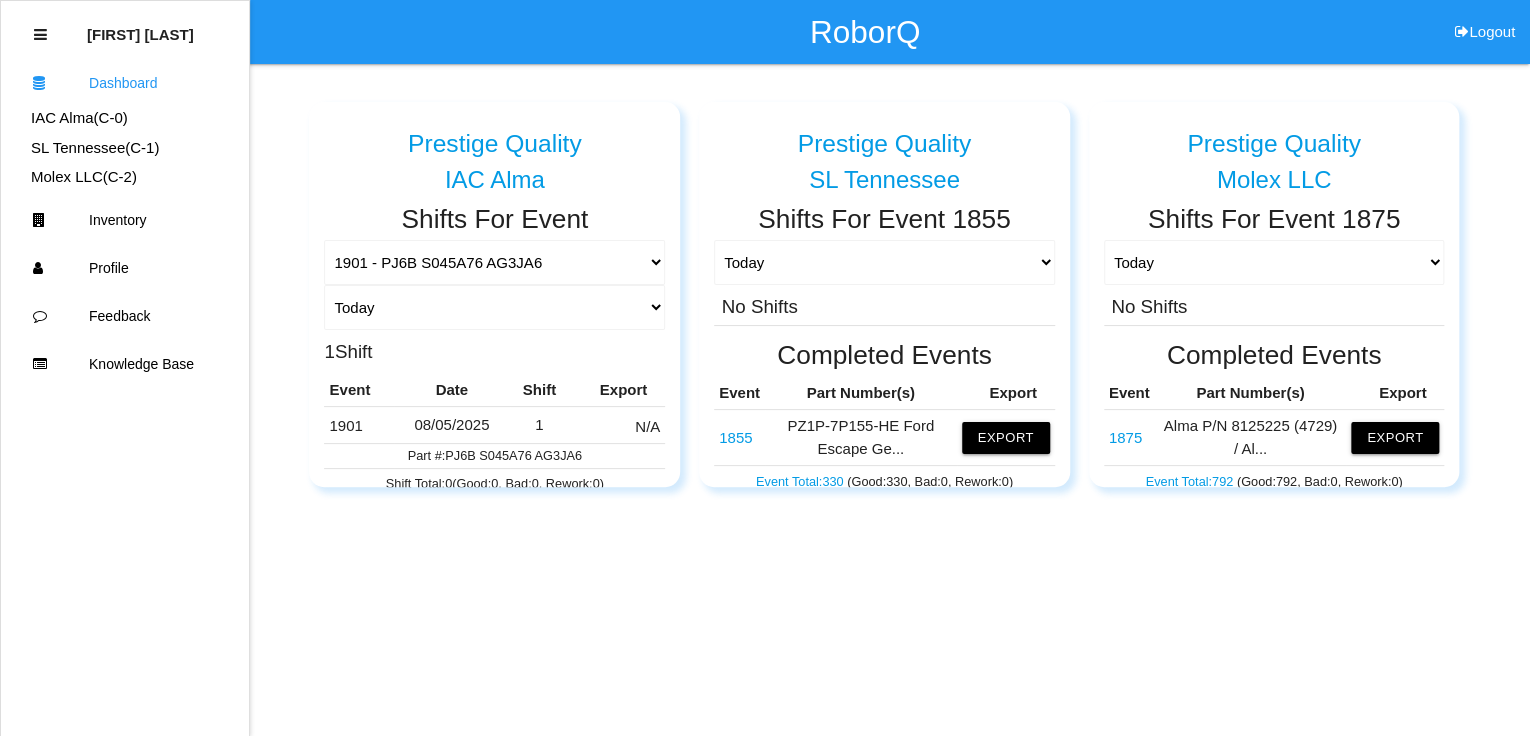click on "08/05/2025" at bounding box center [452, 425] 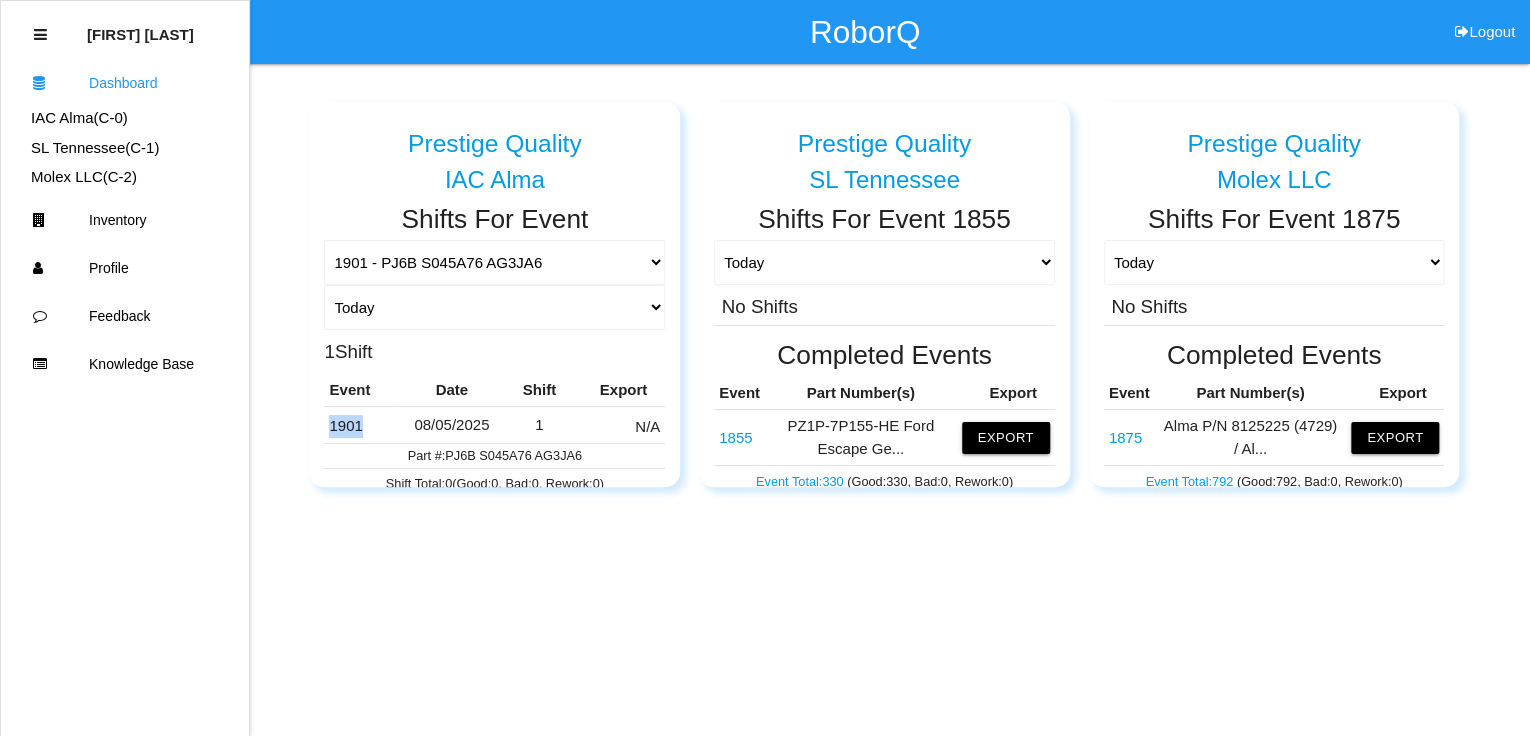 click on "1901" at bounding box center (358, 425) 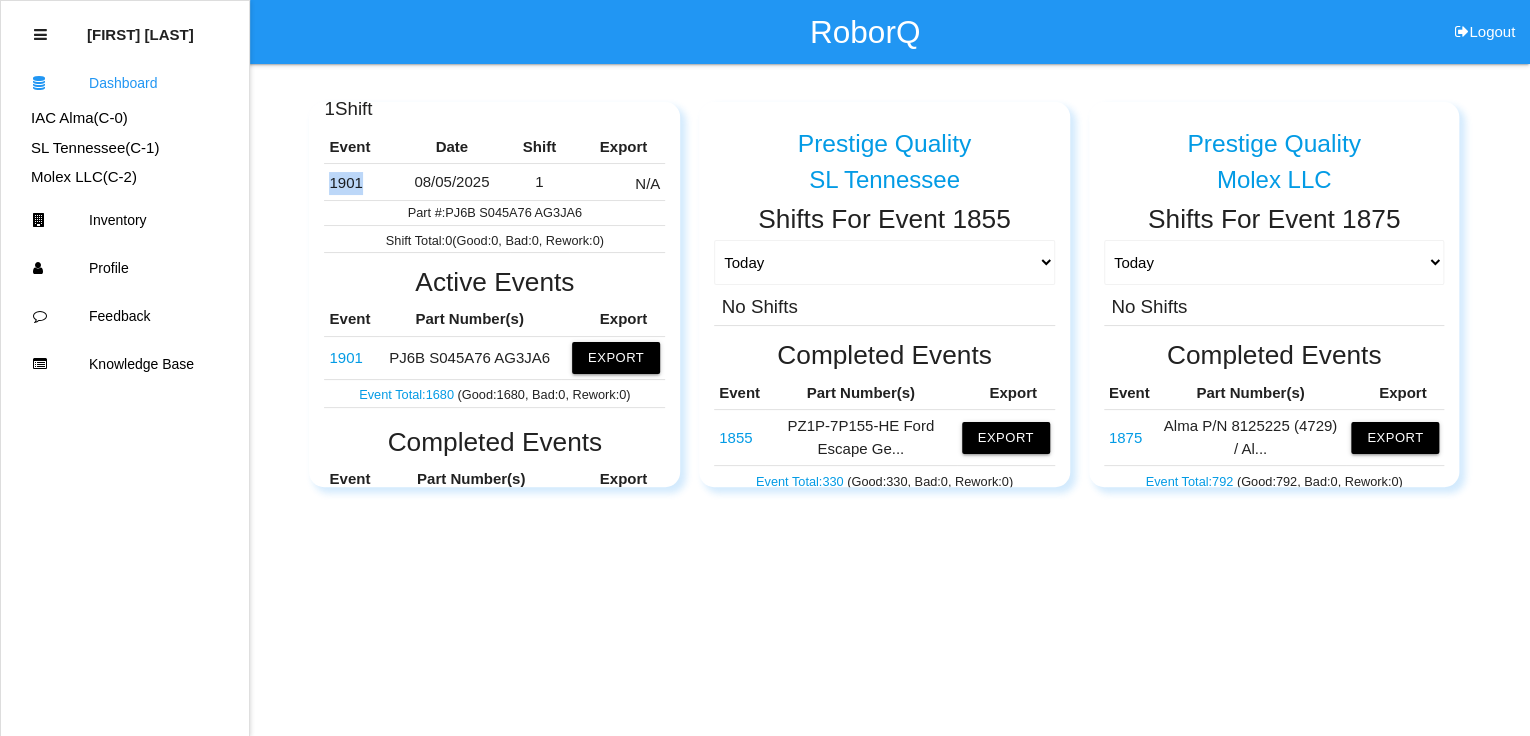 scroll, scrollTop: 240, scrollLeft: 0, axis: vertical 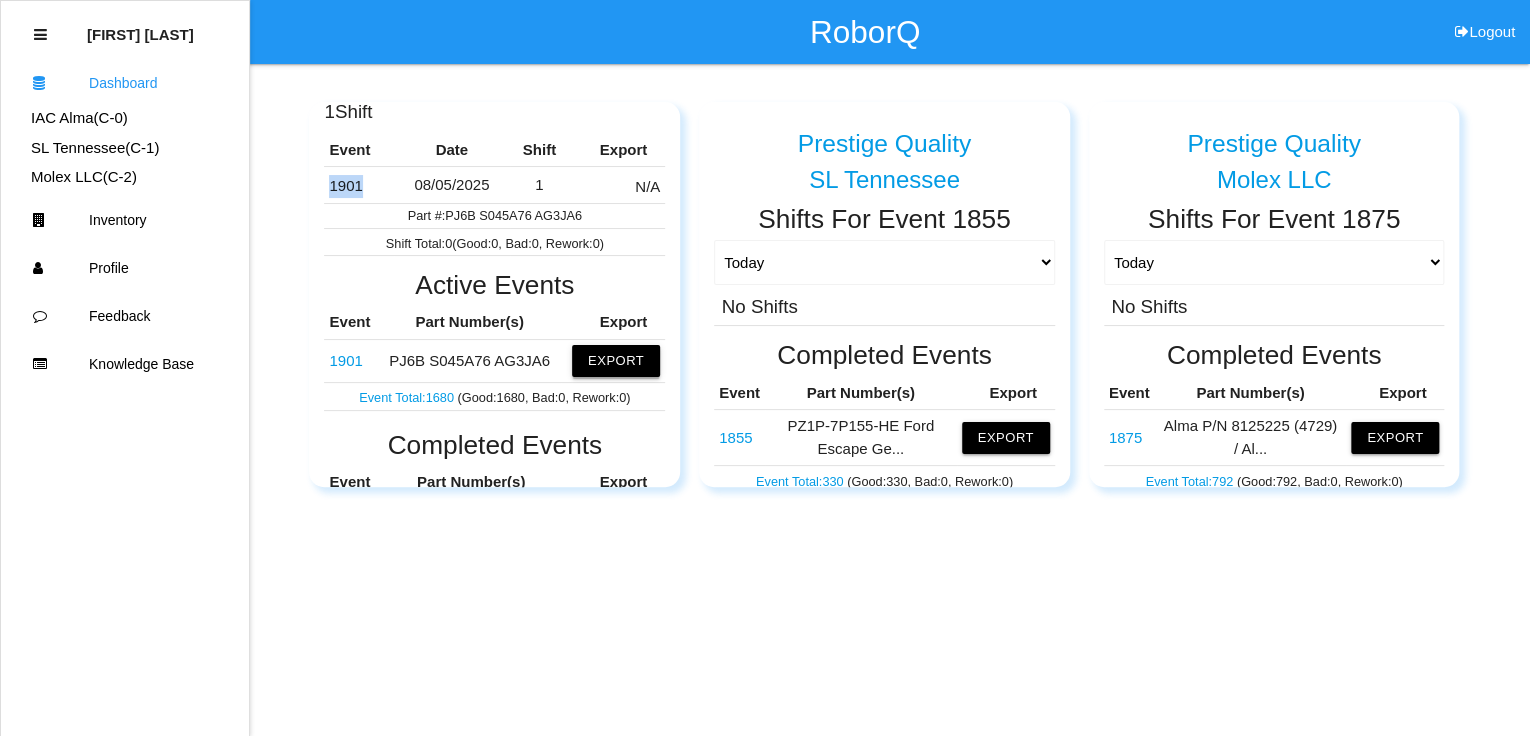 click on "Export" at bounding box center [616, 361] 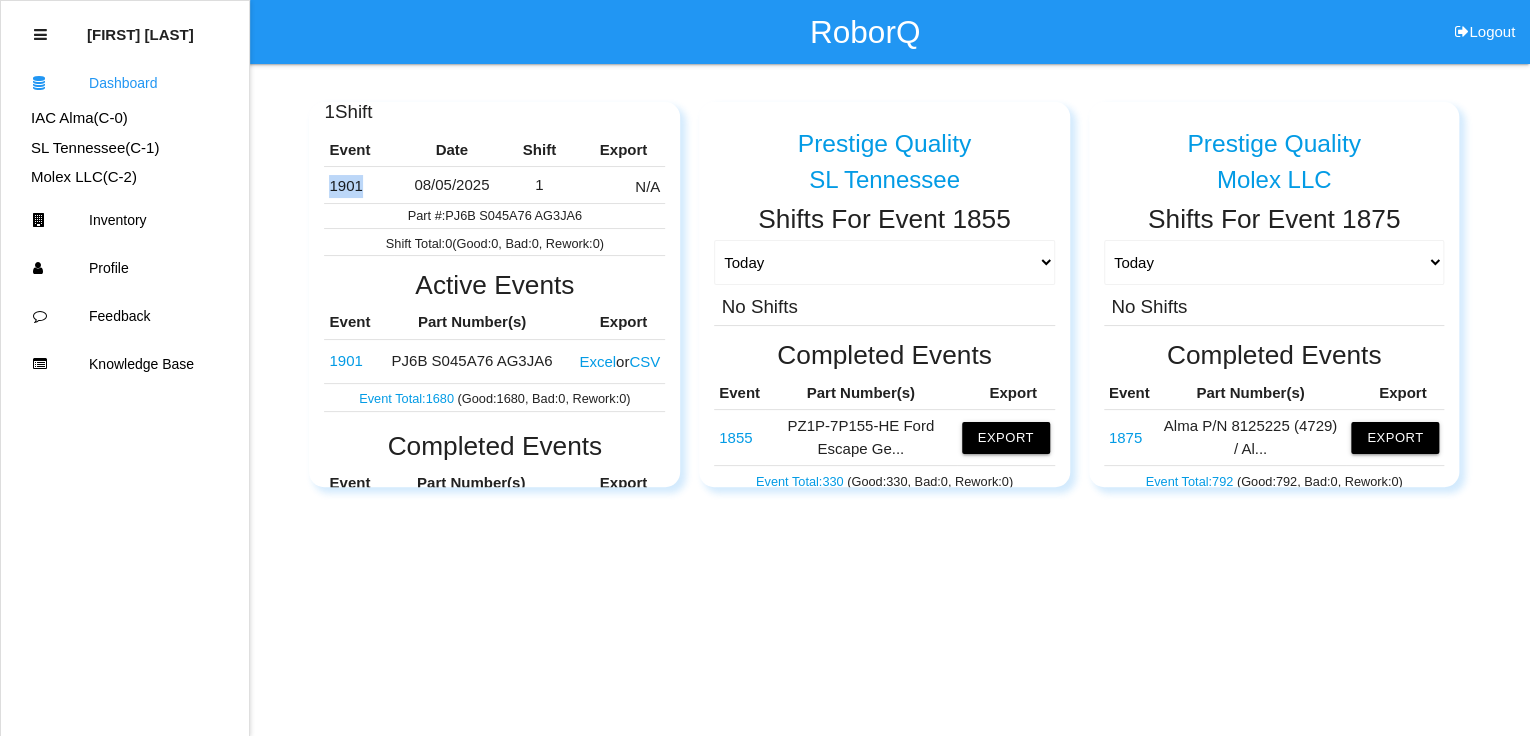 click on "Excel" at bounding box center (597, 361) 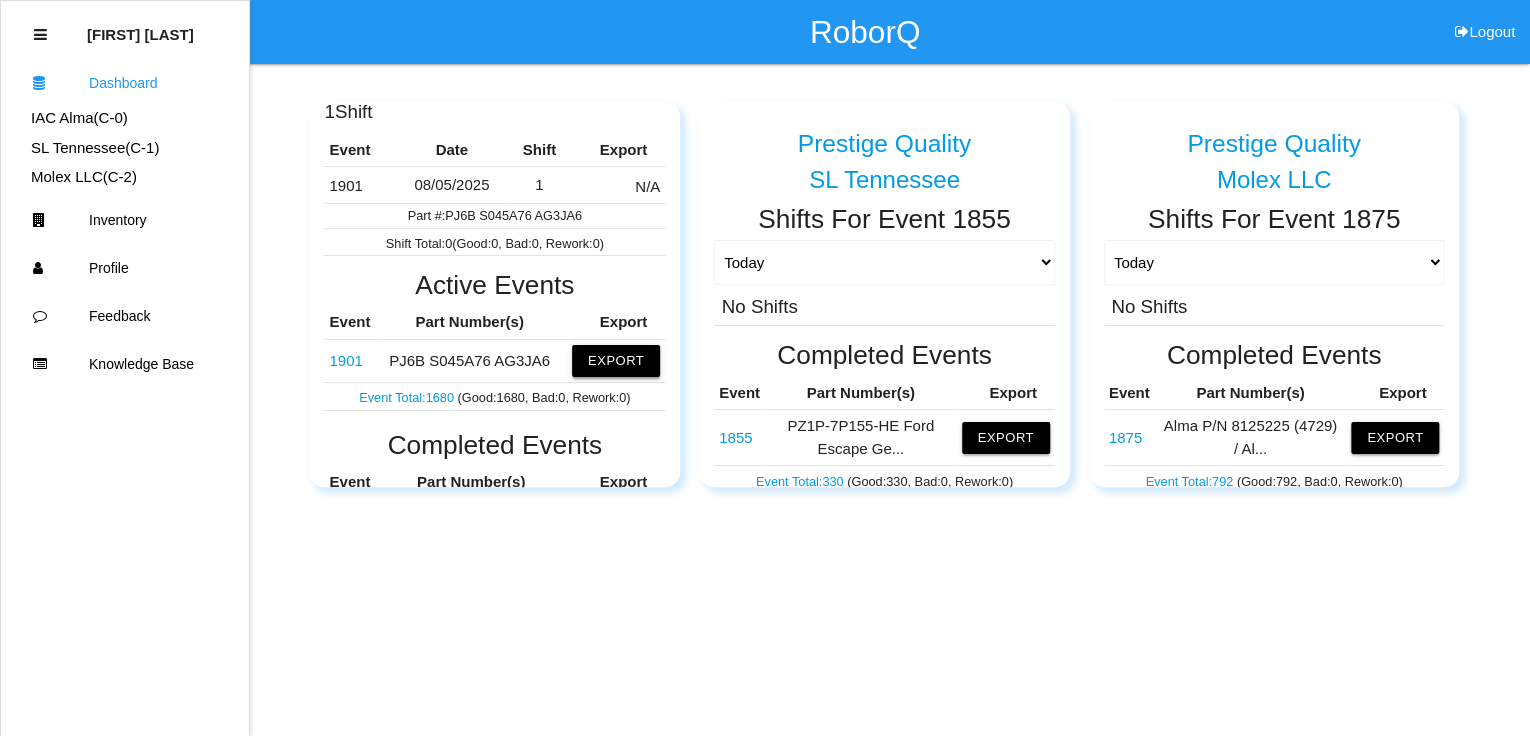 click on "Export" at bounding box center (616, 361) 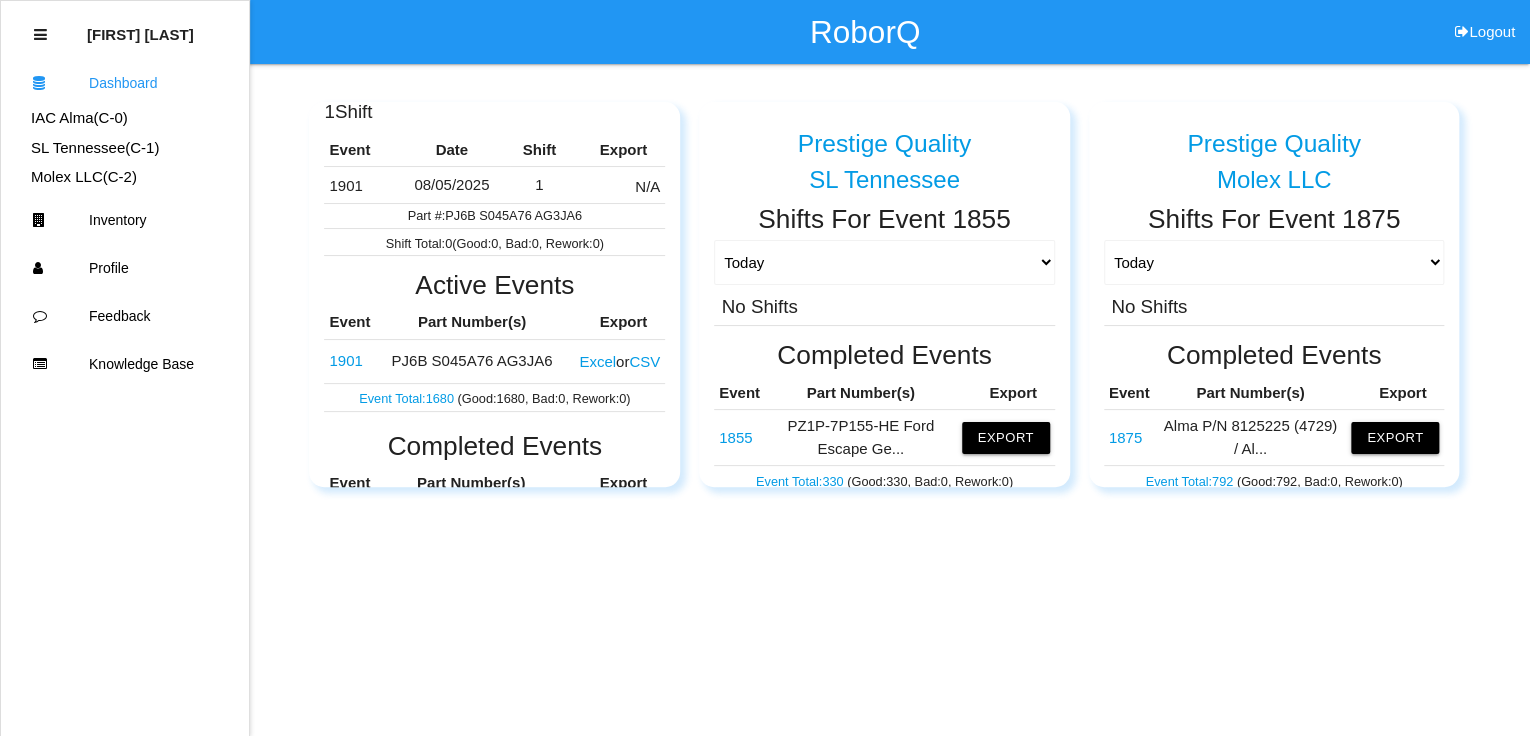 click on "Excel" at bounding box center (597, 361) 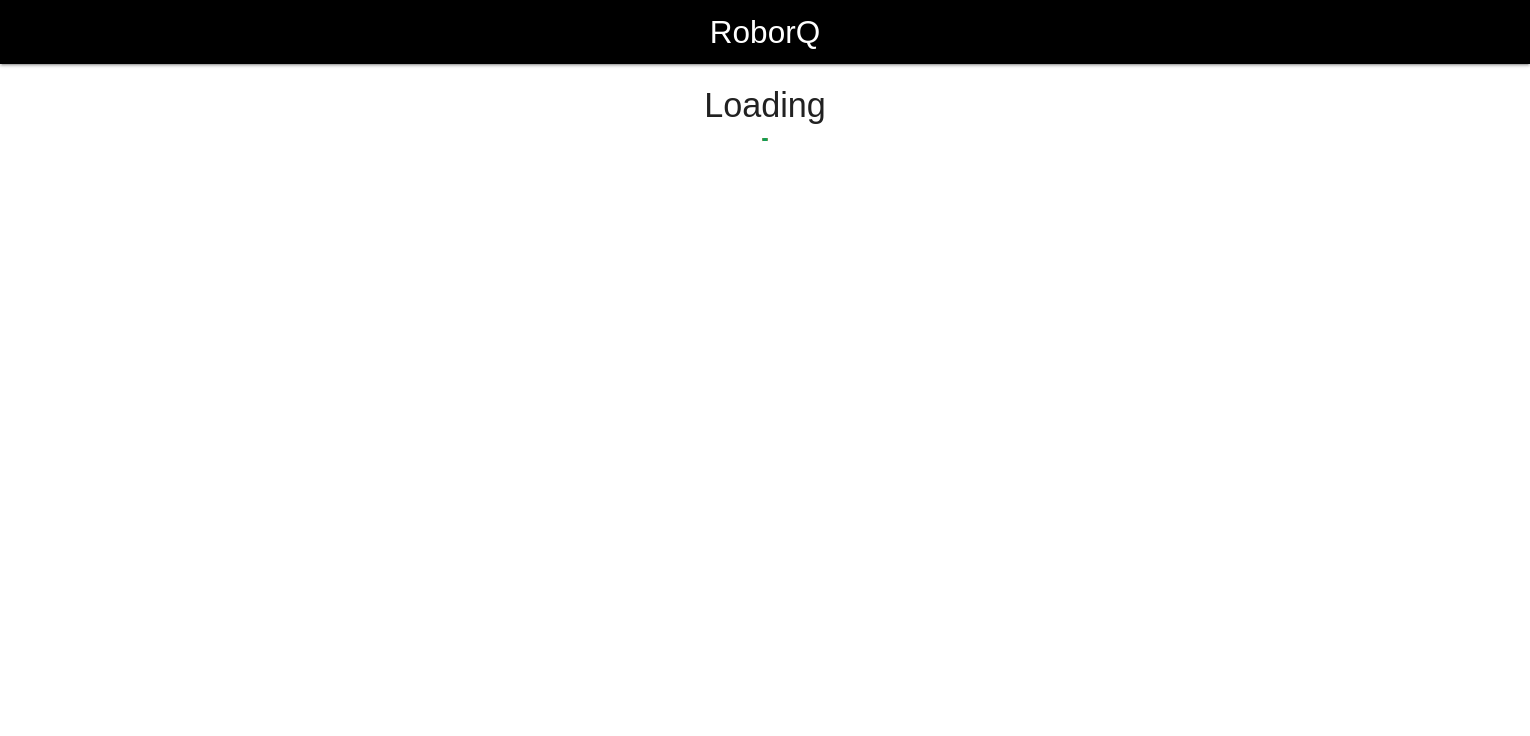 scroll, scrollTop: 0, scrollLeft: 0, axis: both 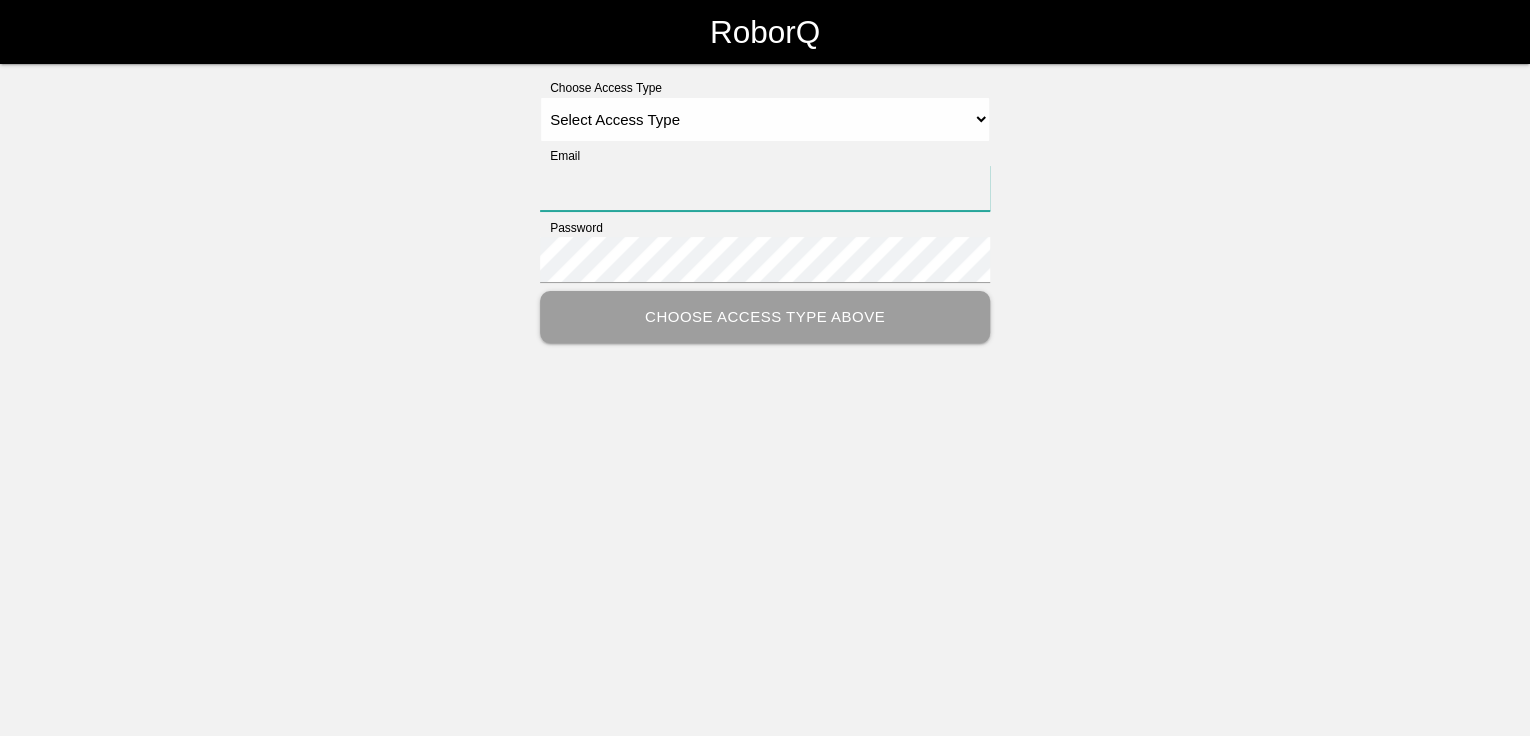 type on "[EMAIL]" 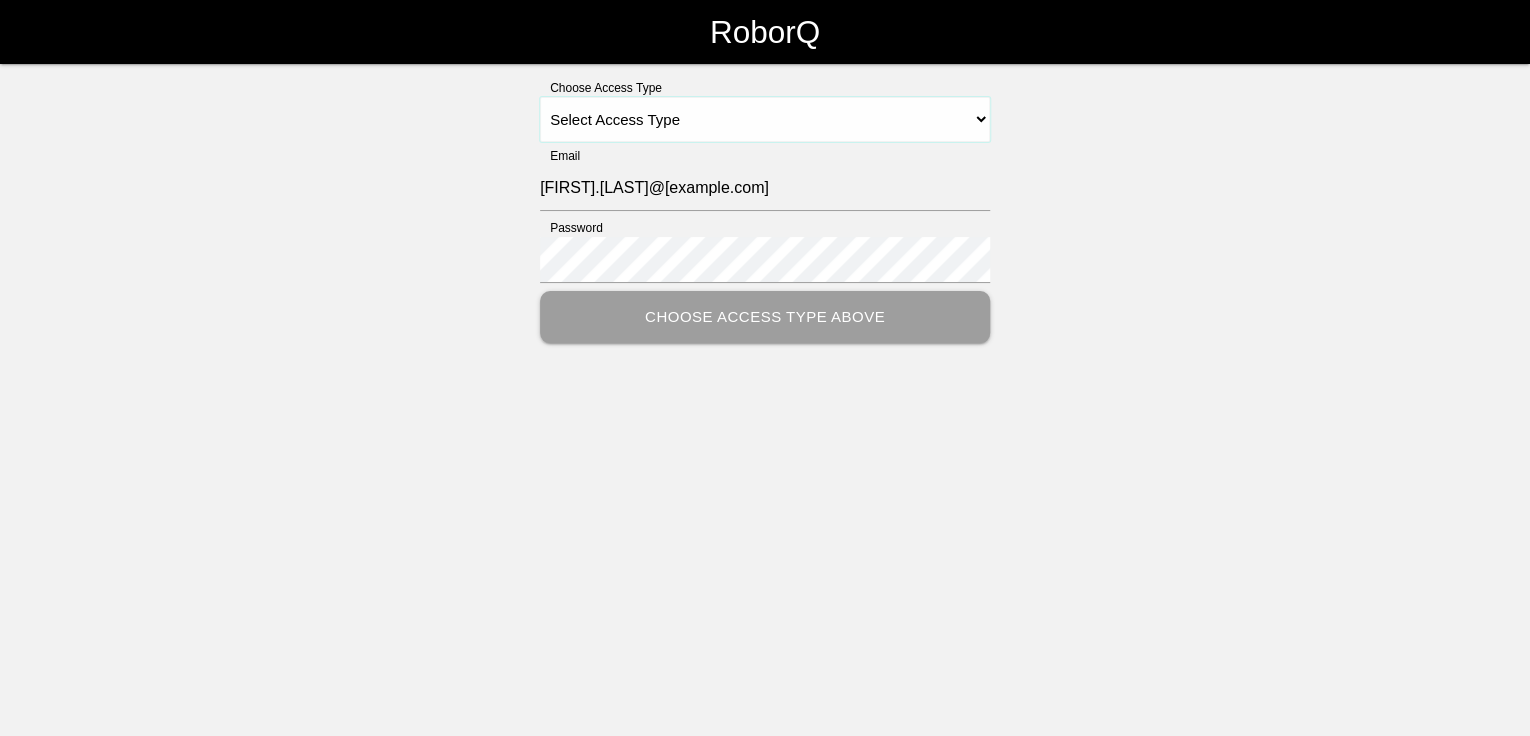 click on "Select Access Type Admin Customer Supervisor Worker" at bounding box center [765, 119] 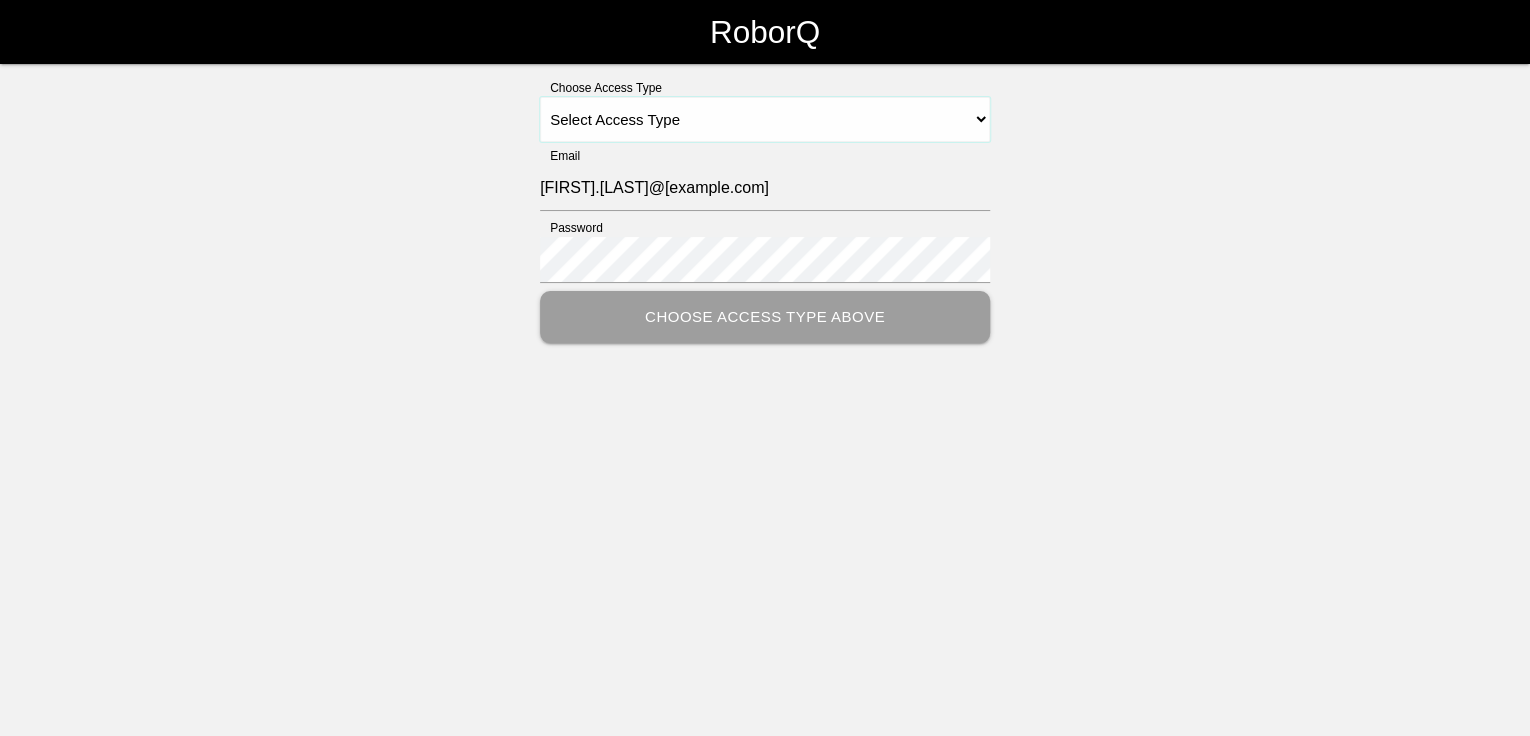 select on "Customer" 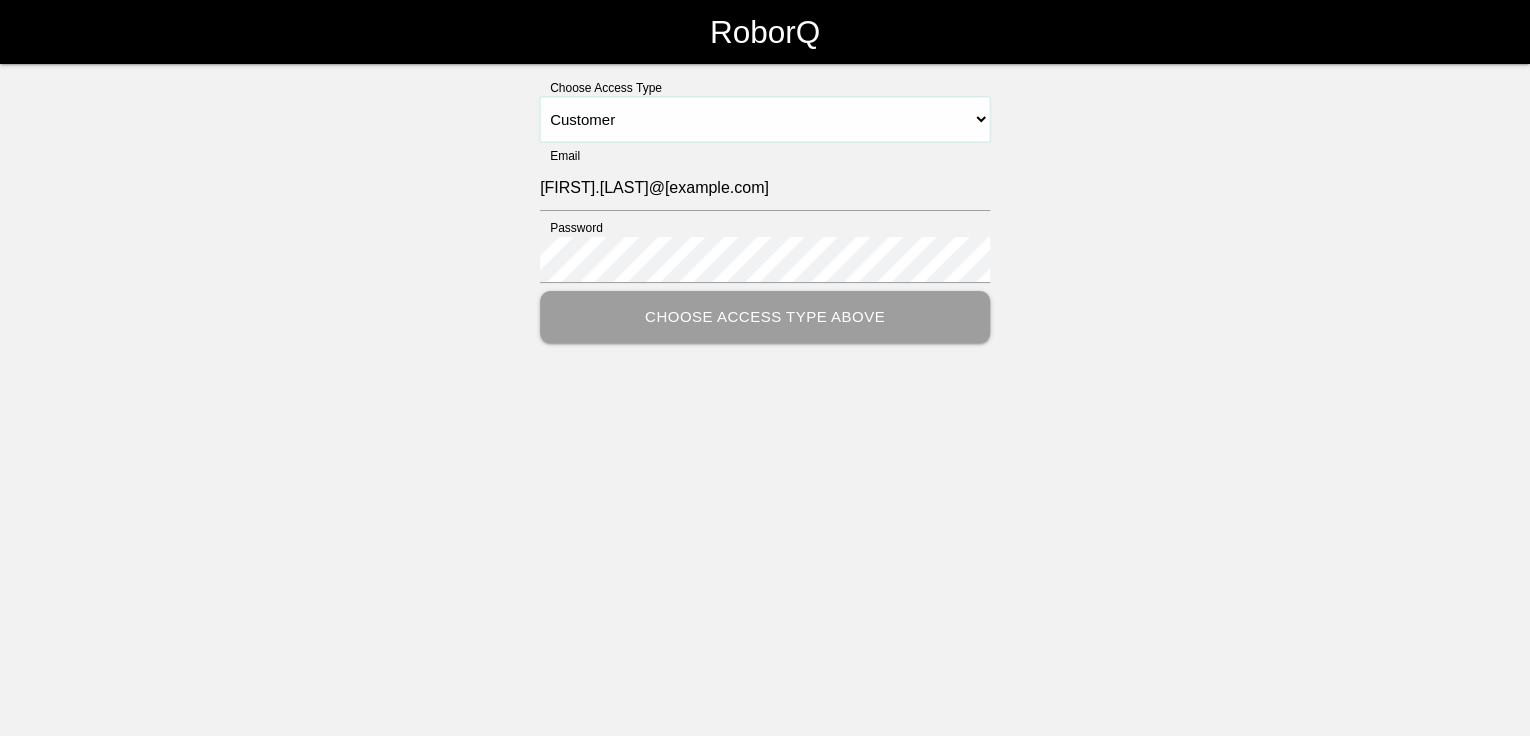 click on "Select Access Type Admin Customer Supervisor Worker" at bounding box center (765, 119) 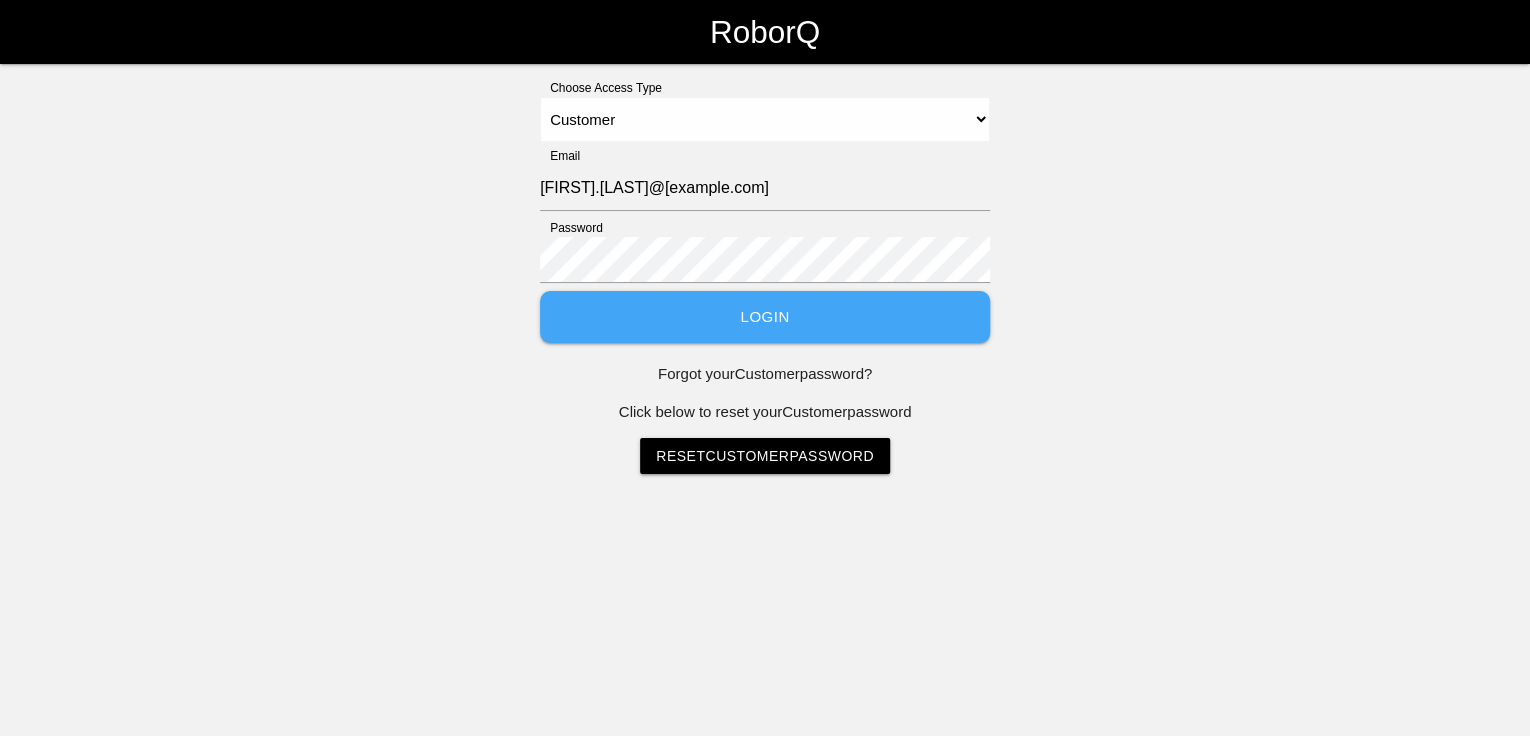 click on "Login" at bounding box center (765, 317) 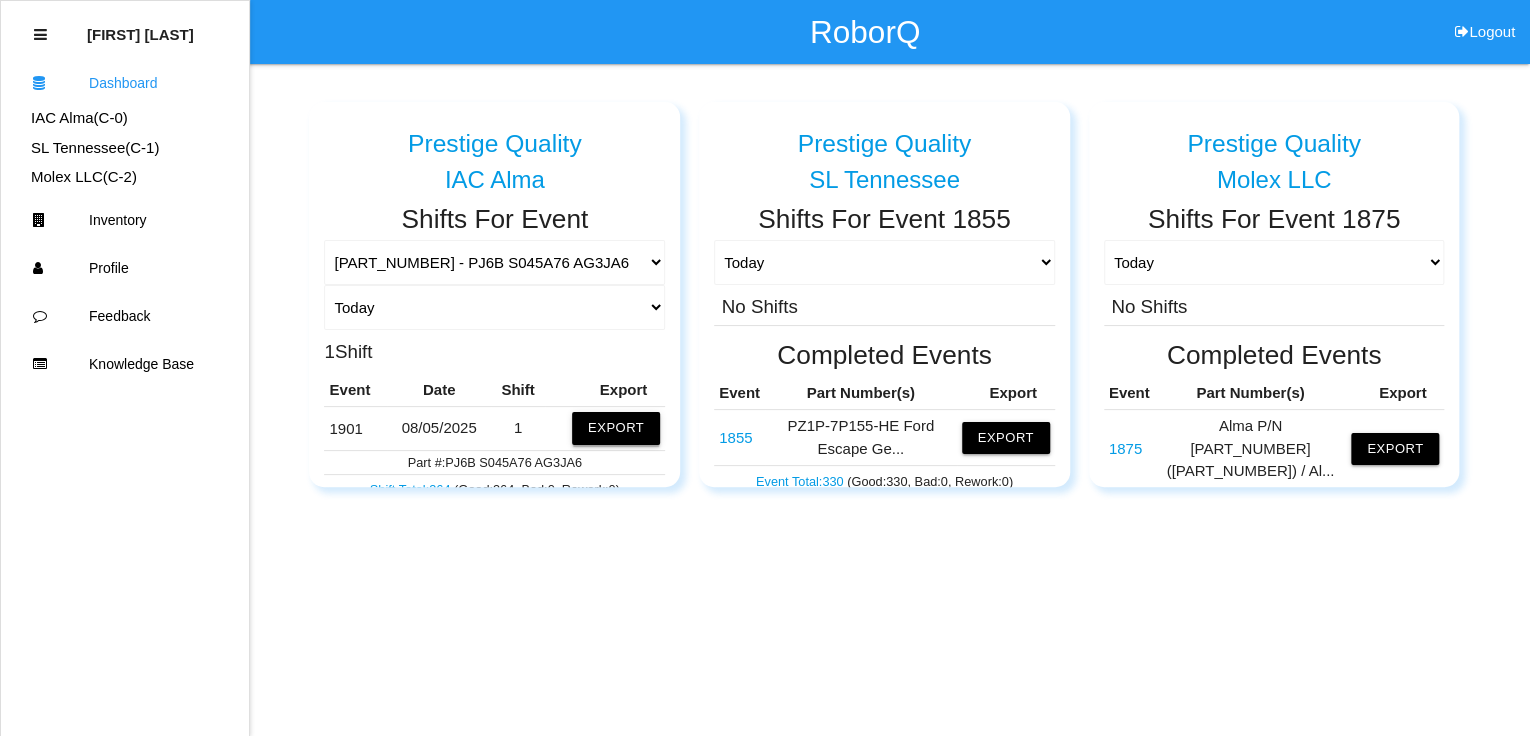 click on "Export" at bounding box center [616, 428] 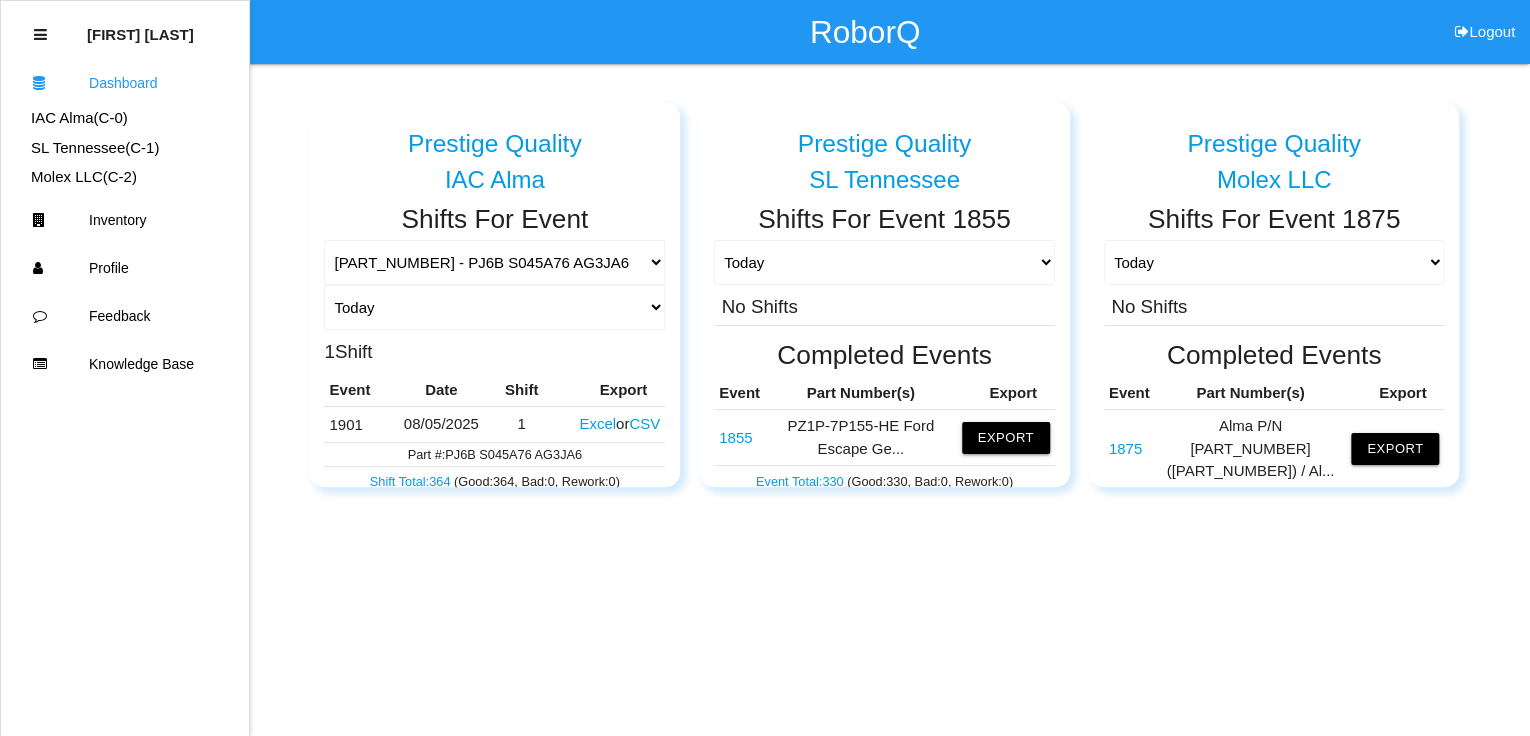 click on "Excel" at bounding box center [597, 423] 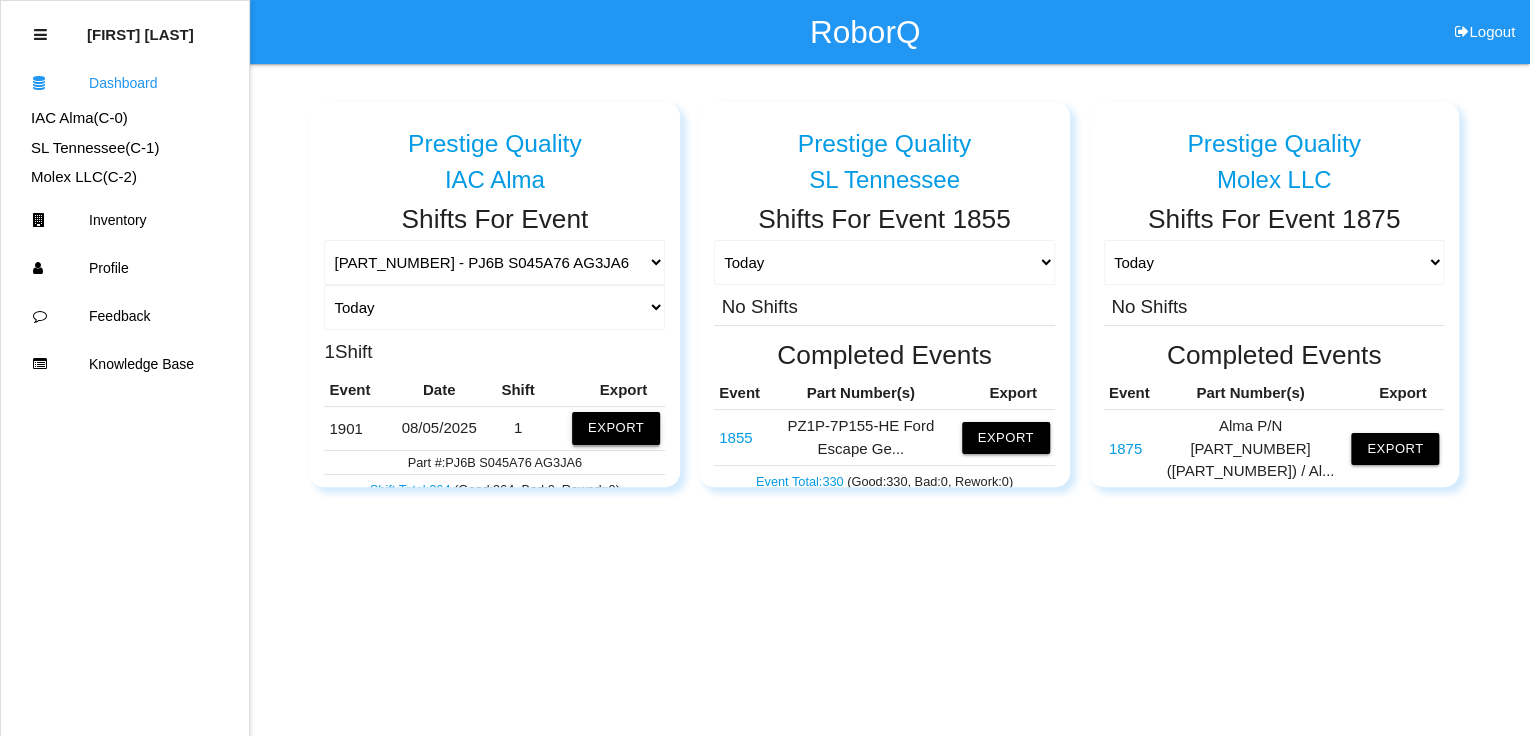 click on "Export" at bounding box center [616, 428] 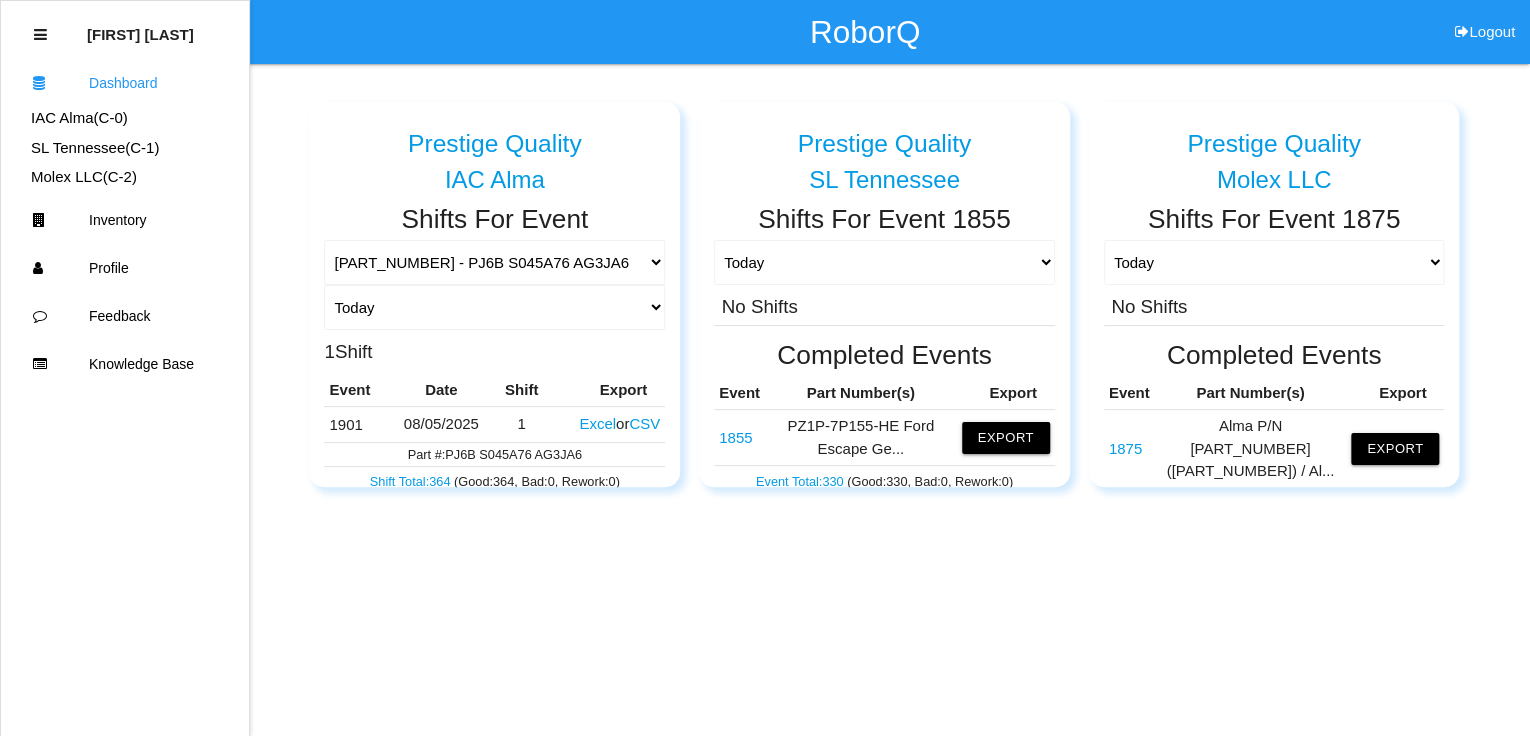 click on "Excel" at bounding box center [597, 423] 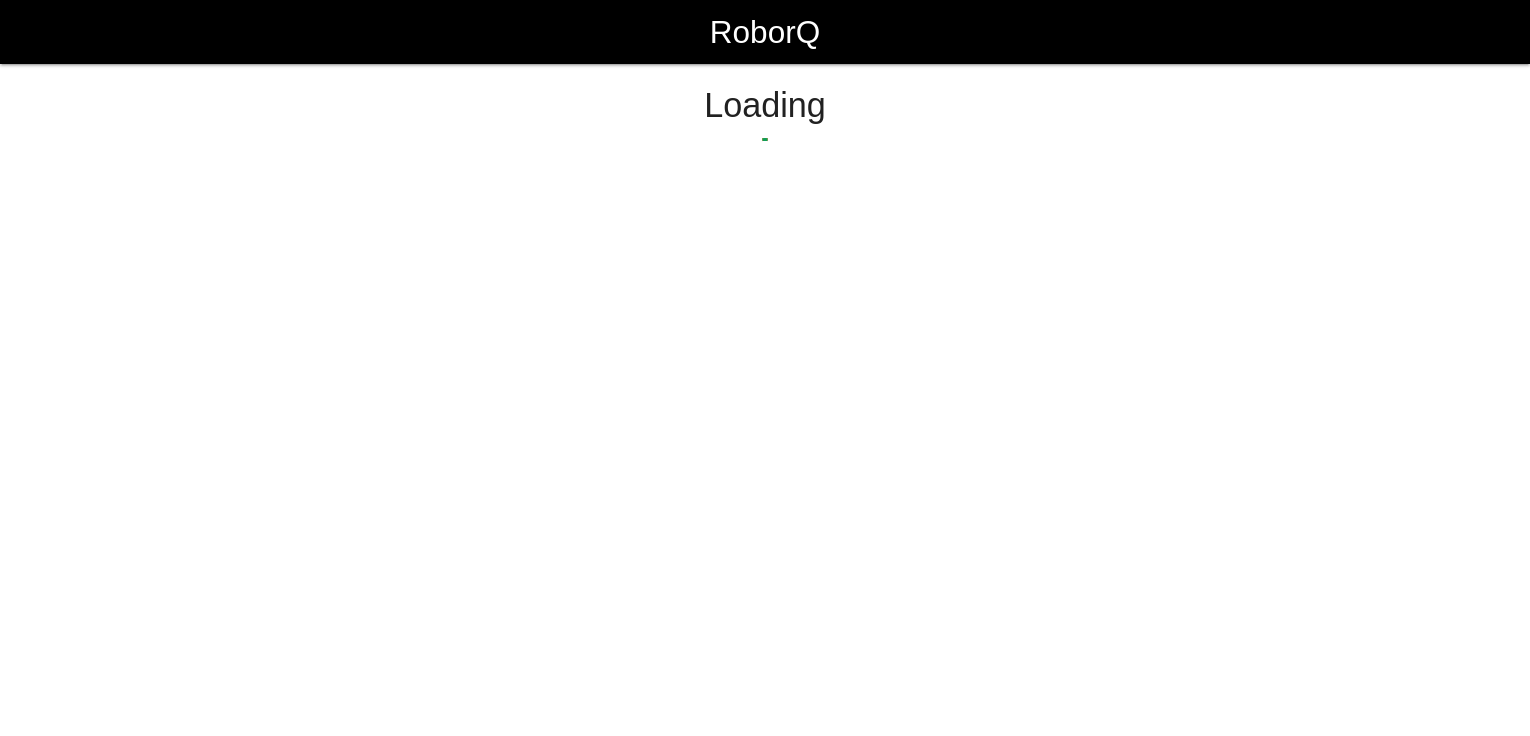 scroll, scrollTop: 0, scrollLeft: 0, axis: both 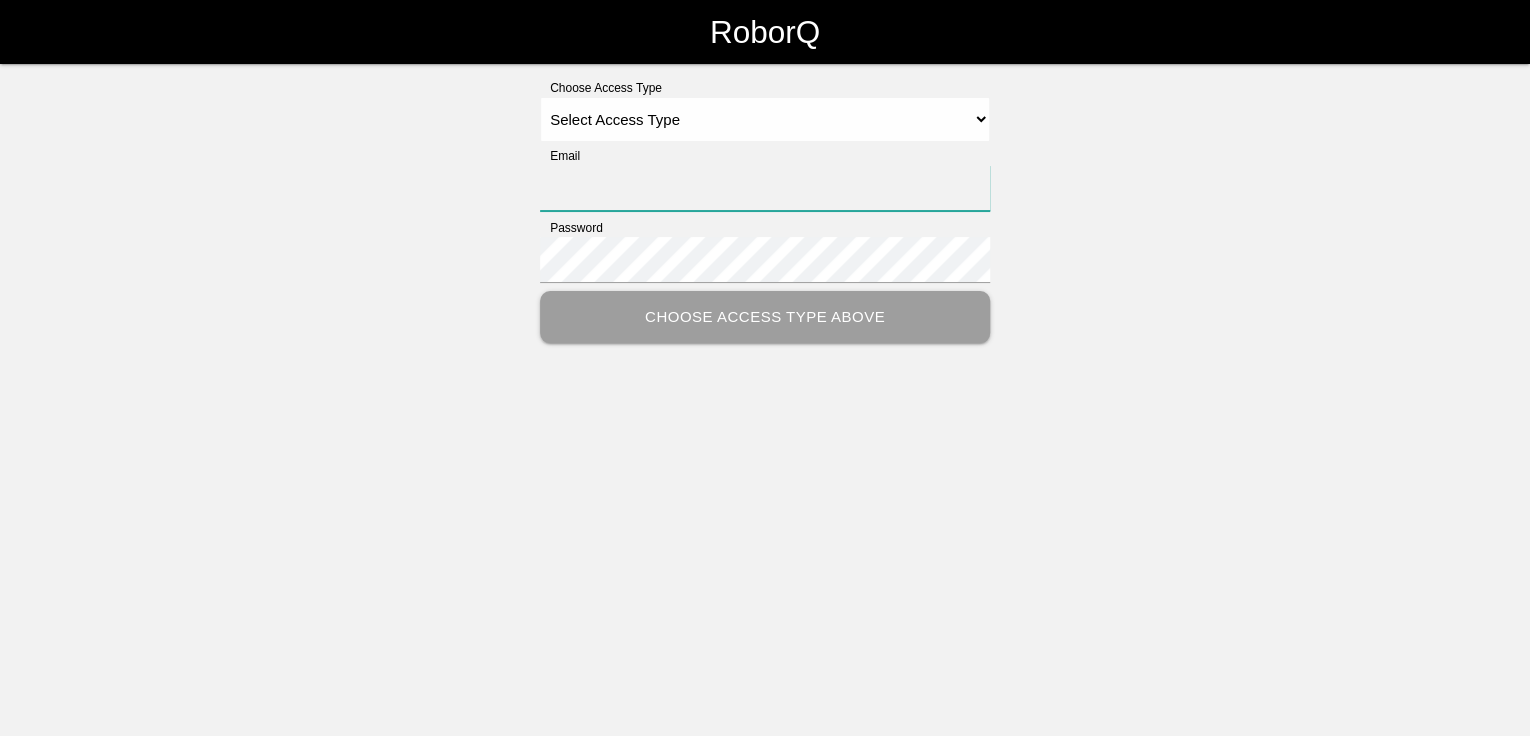 type on "[EMAIL]" 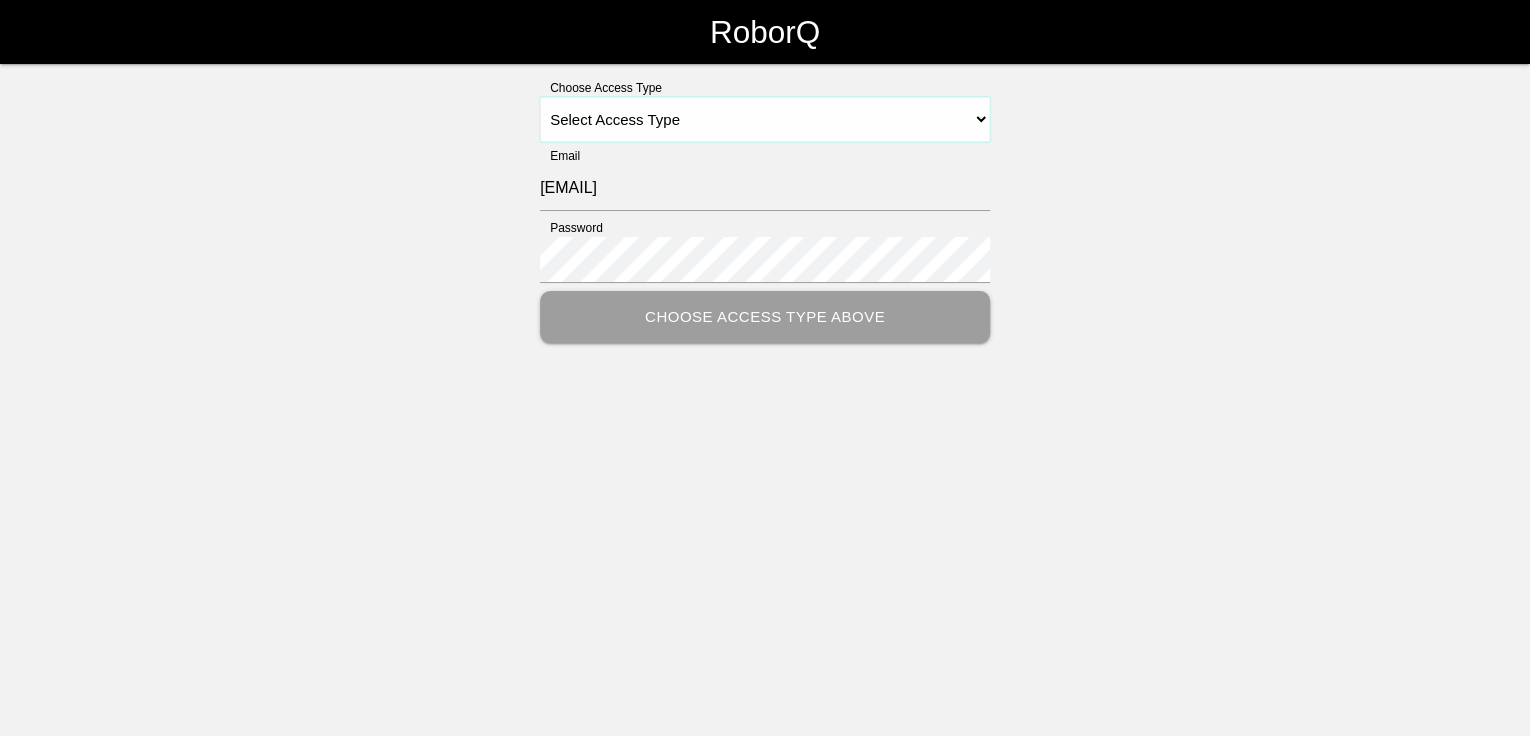 click on "Select Access Type Admin Customer Supervisor Worker" at bounding box center (765, 119) 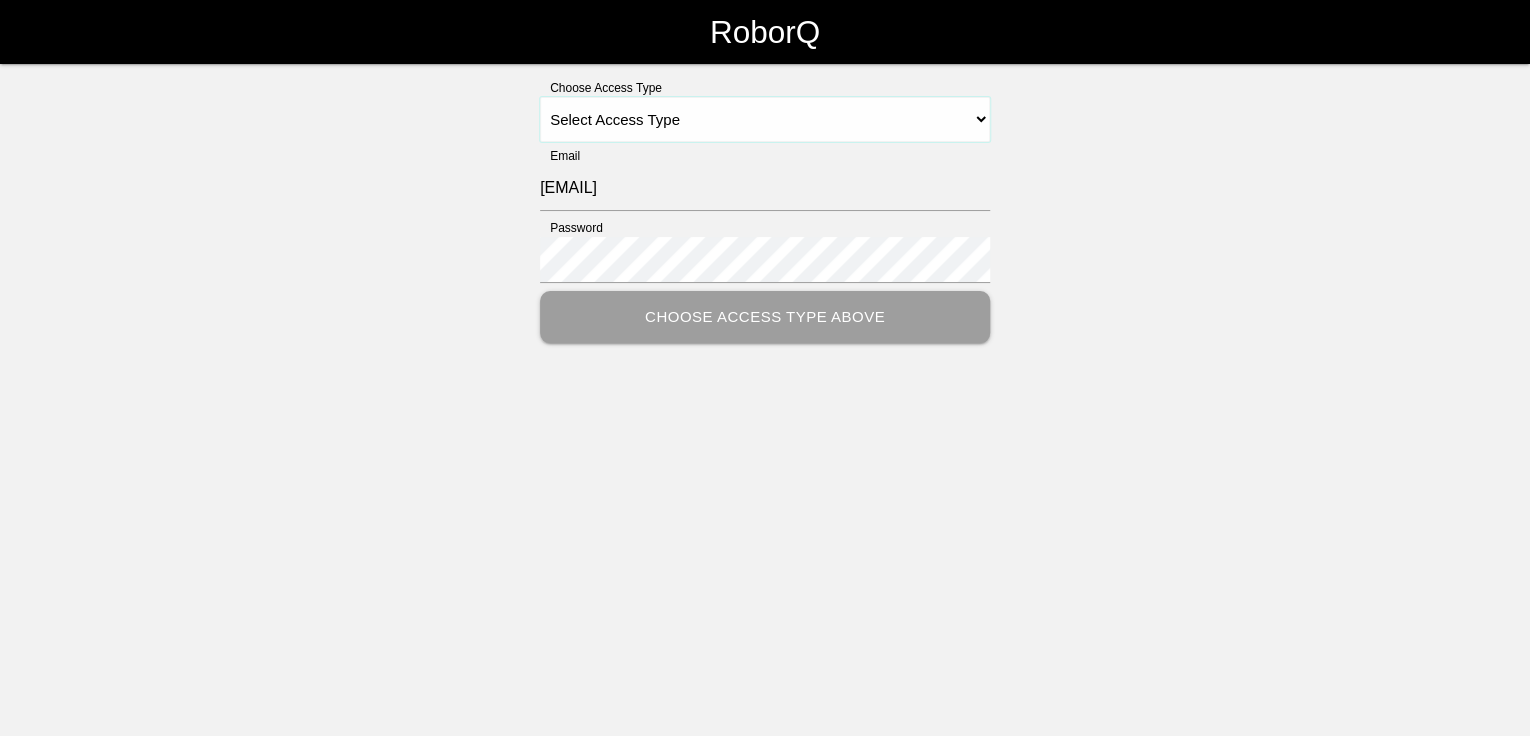 select on "Customer" 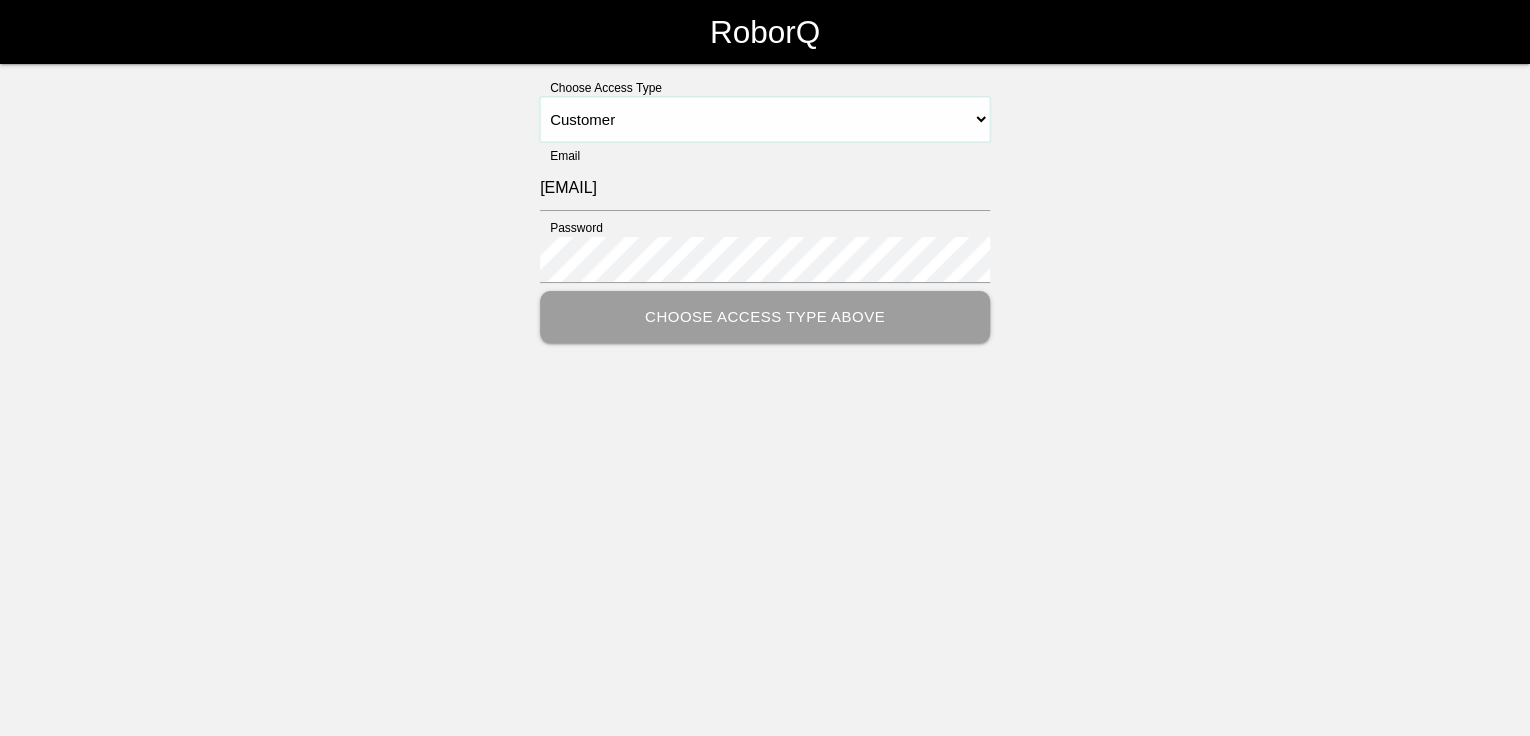 click on "Select Access Type Admin Customer Supervisor Worker" at bounding box center [765, 119] 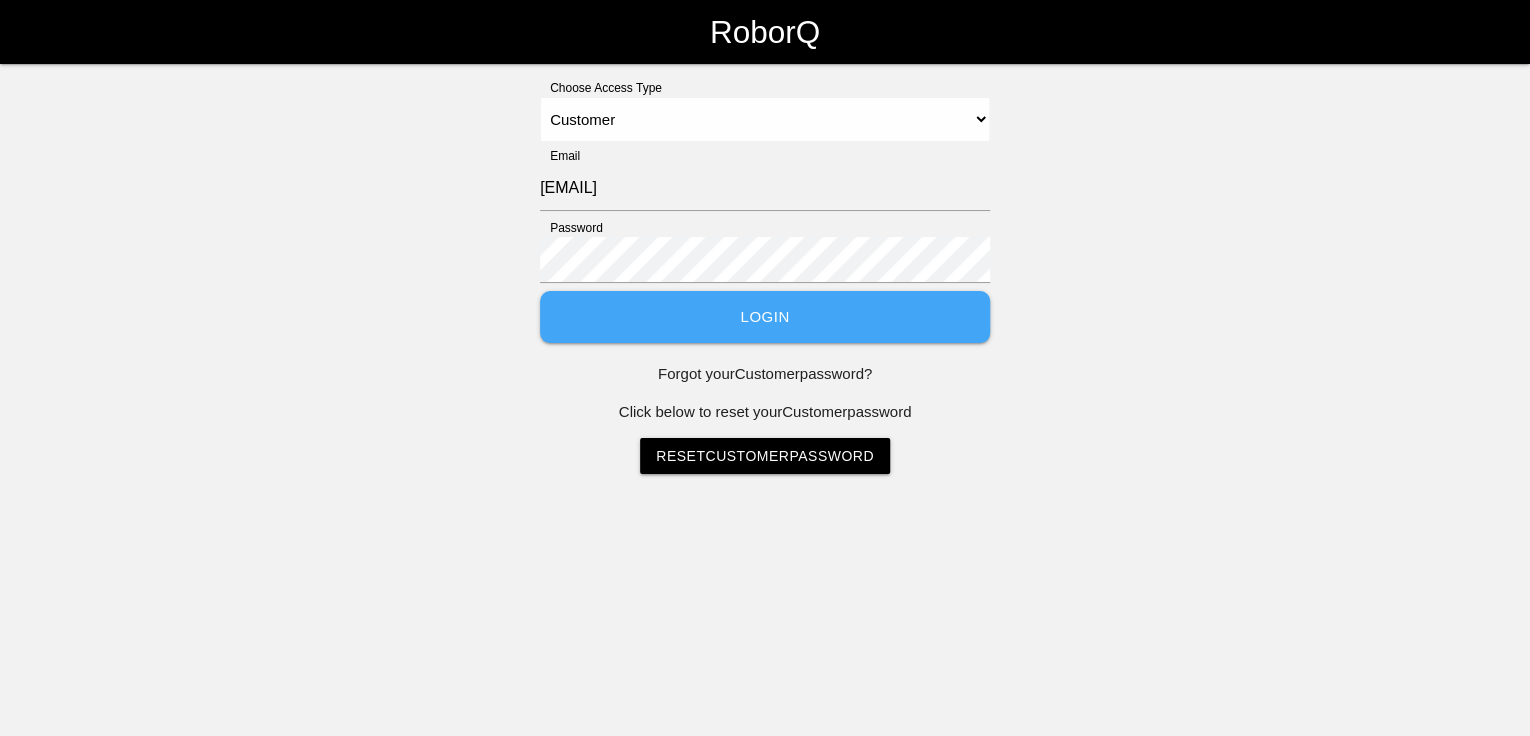 click on "Login" at bounding box center [765, 317] 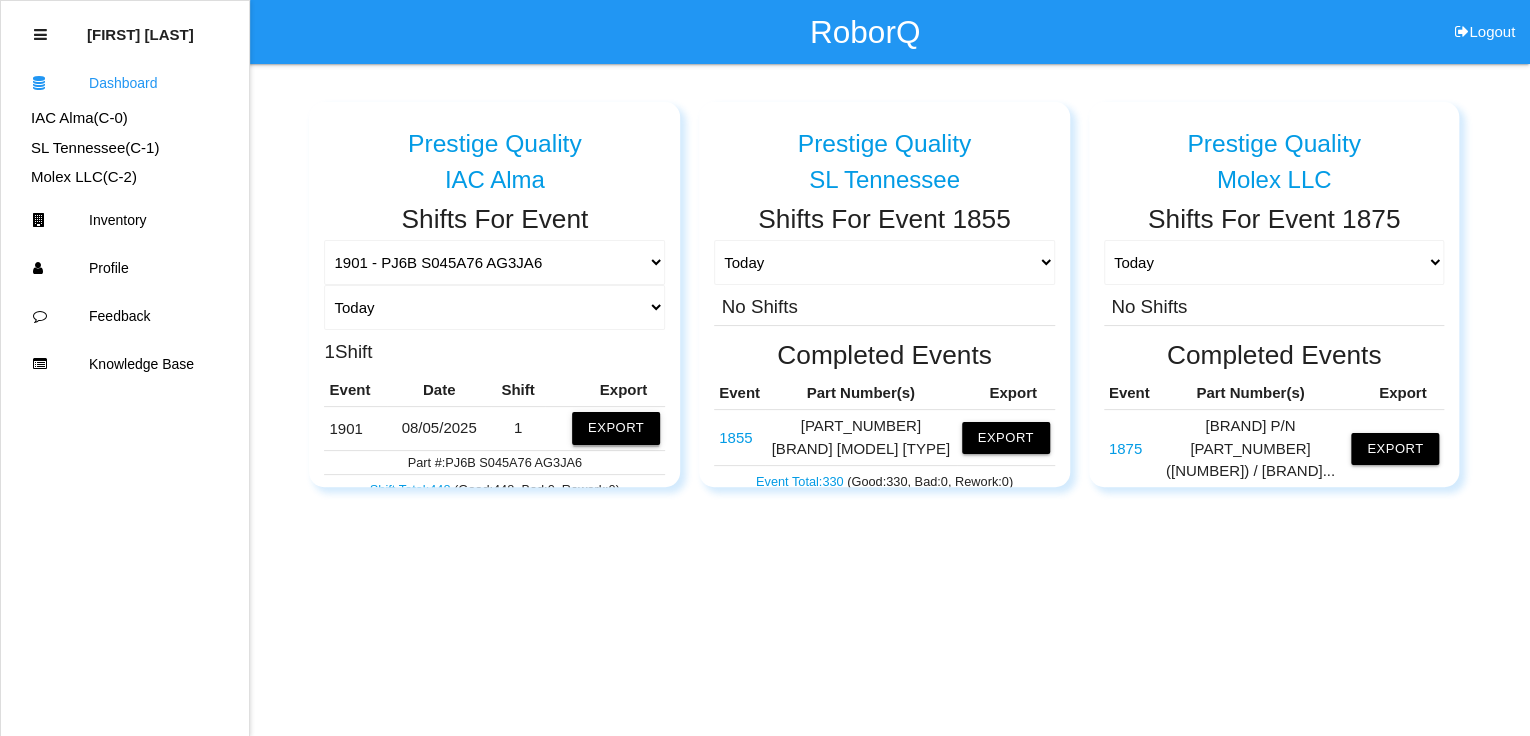 click on "Export" at bounding box center [616, 428] 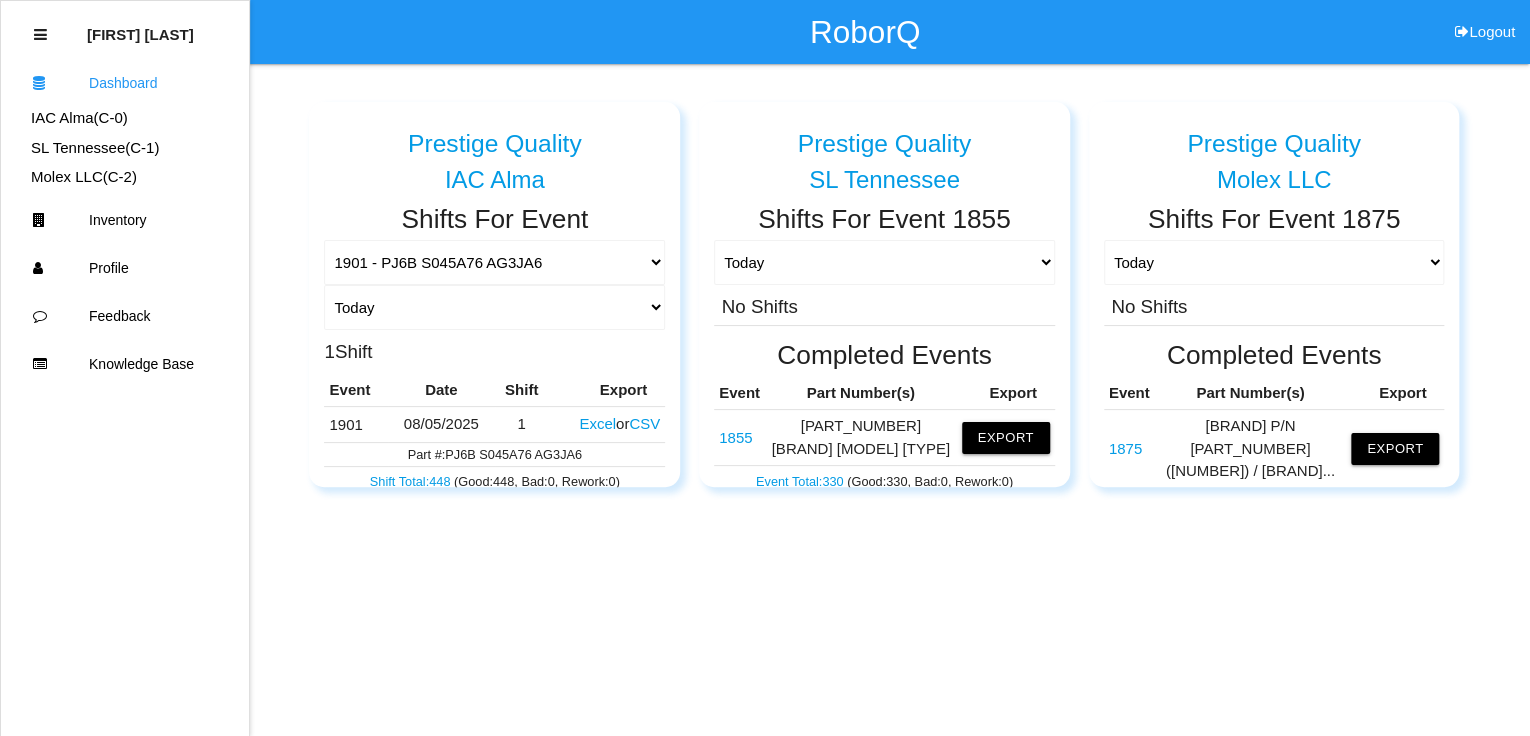 click on "Excel" at bounding box center (597, 423) 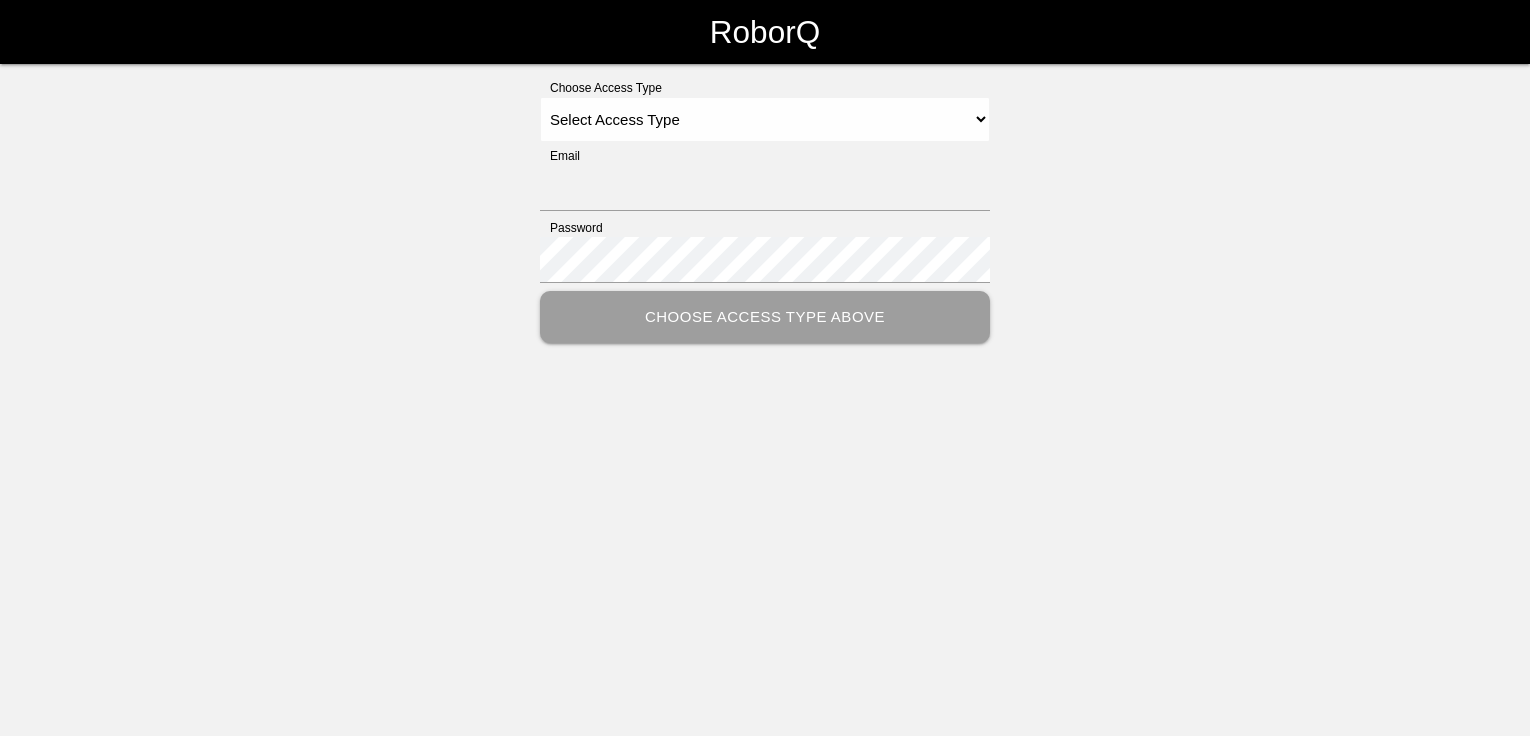 scroll, scrollTop: 0, scrollLeft: 0, axis: both 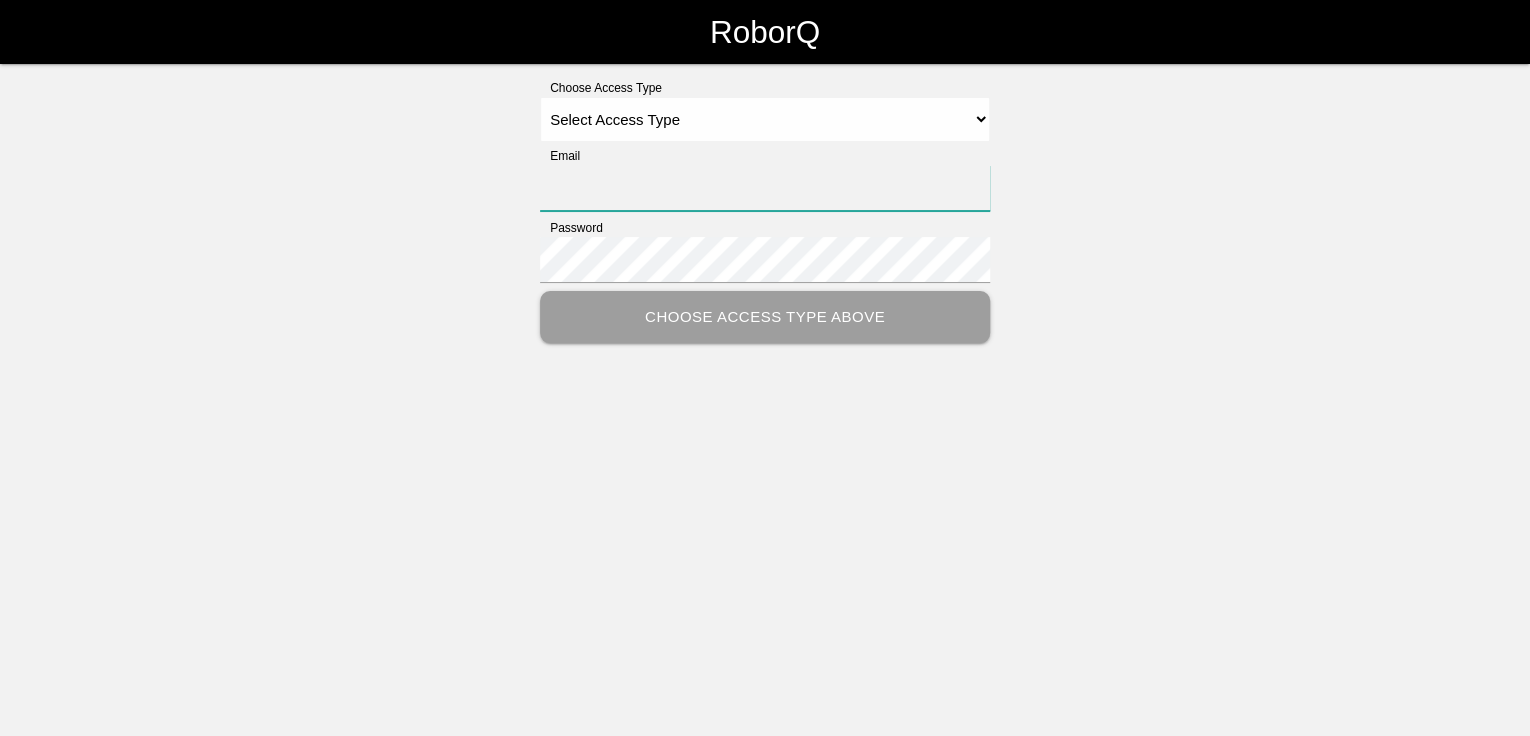 type on "[FIRST].[LAST]@[example.com]" 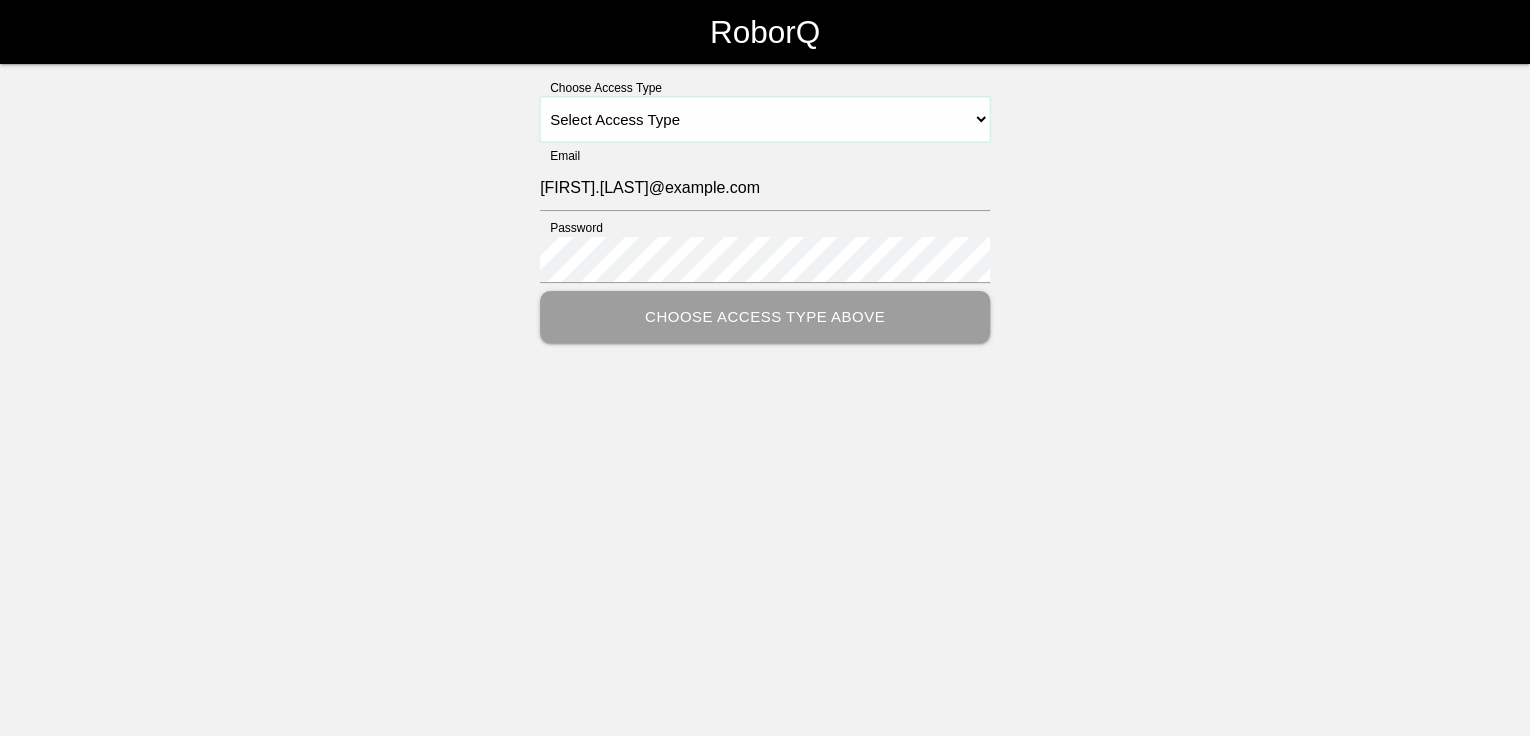 click on "Select Access Type Admin Customer Supervisor Worker" at bounding box center [765, 119] 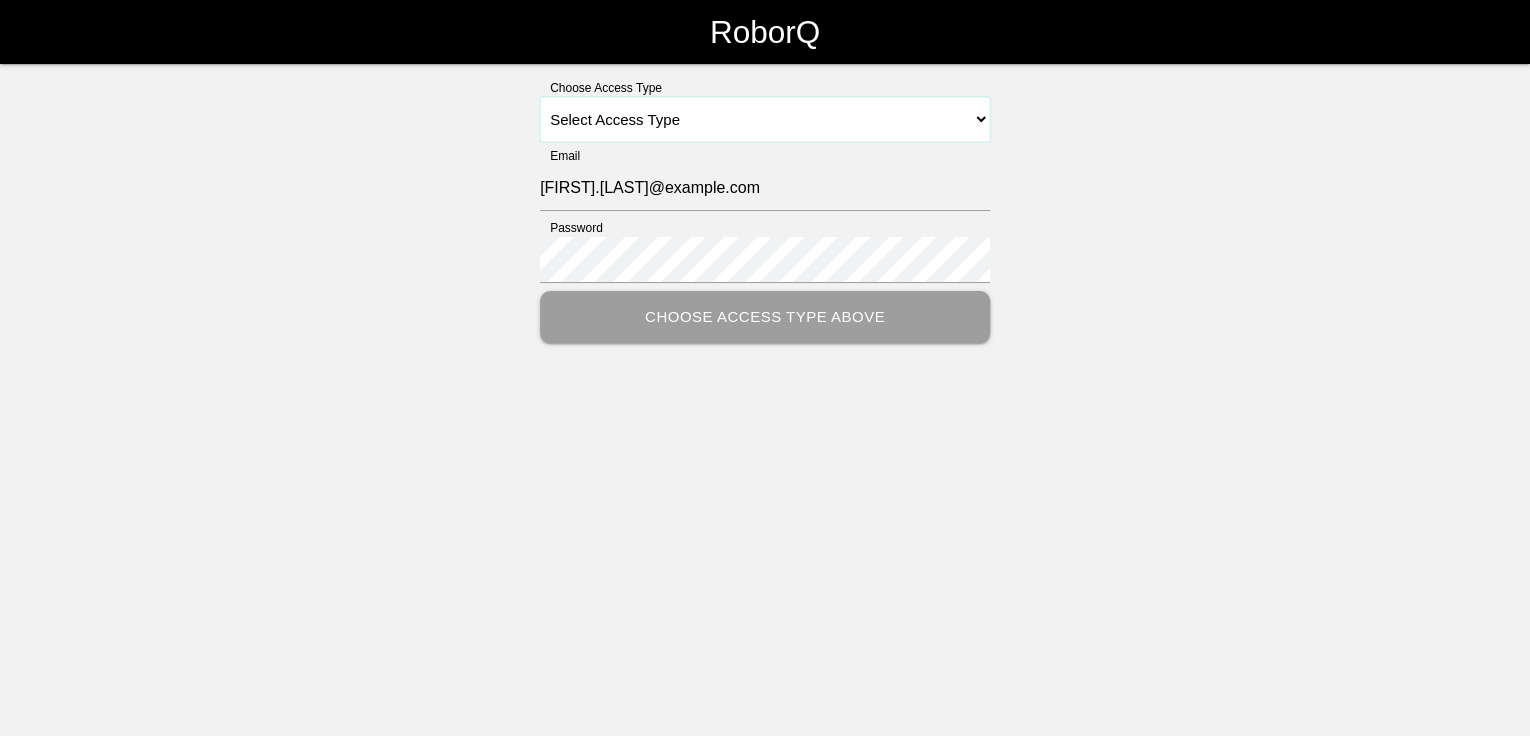 select on "Customer" 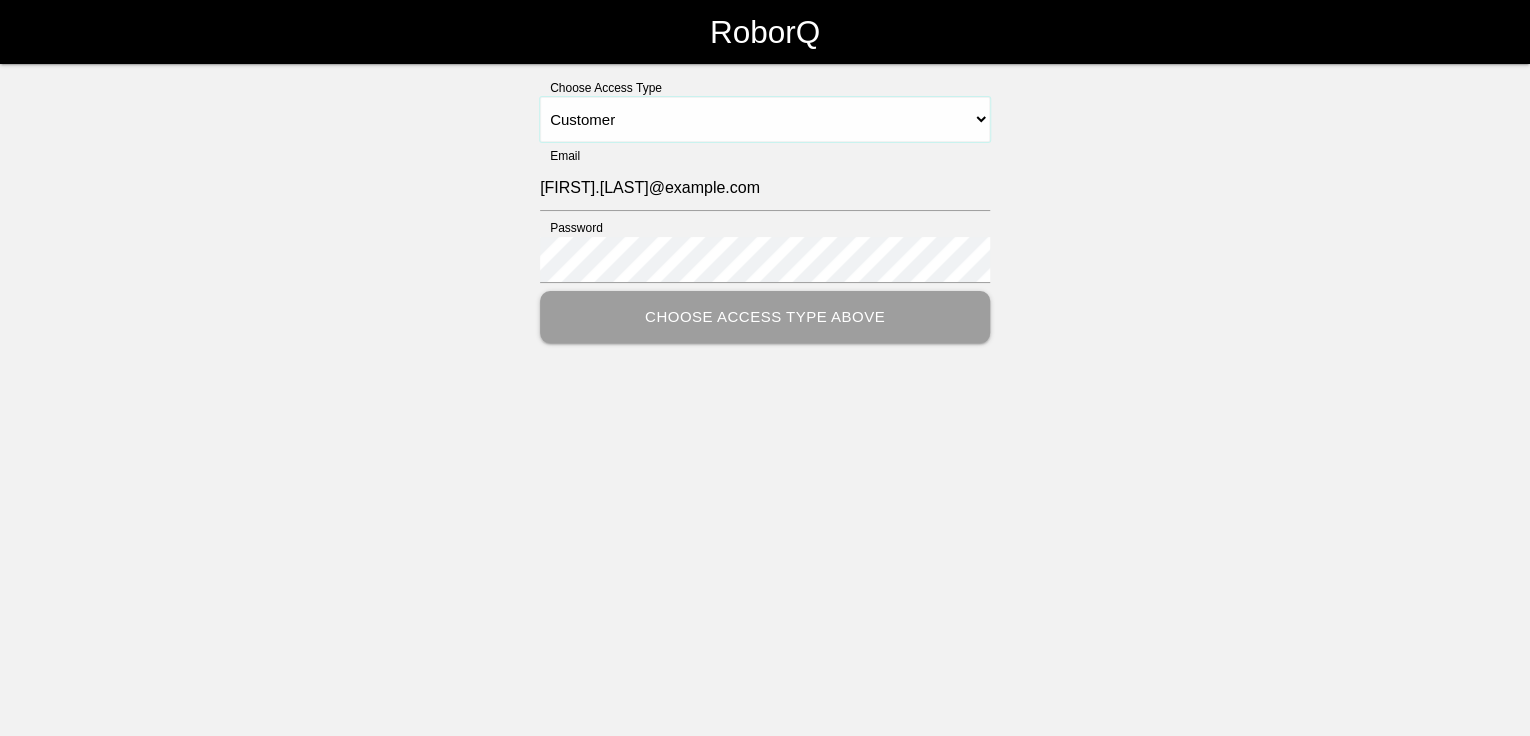 click on "Select Access Type Admin Customer Supervisor Worker" at bounding box center (765, 119) 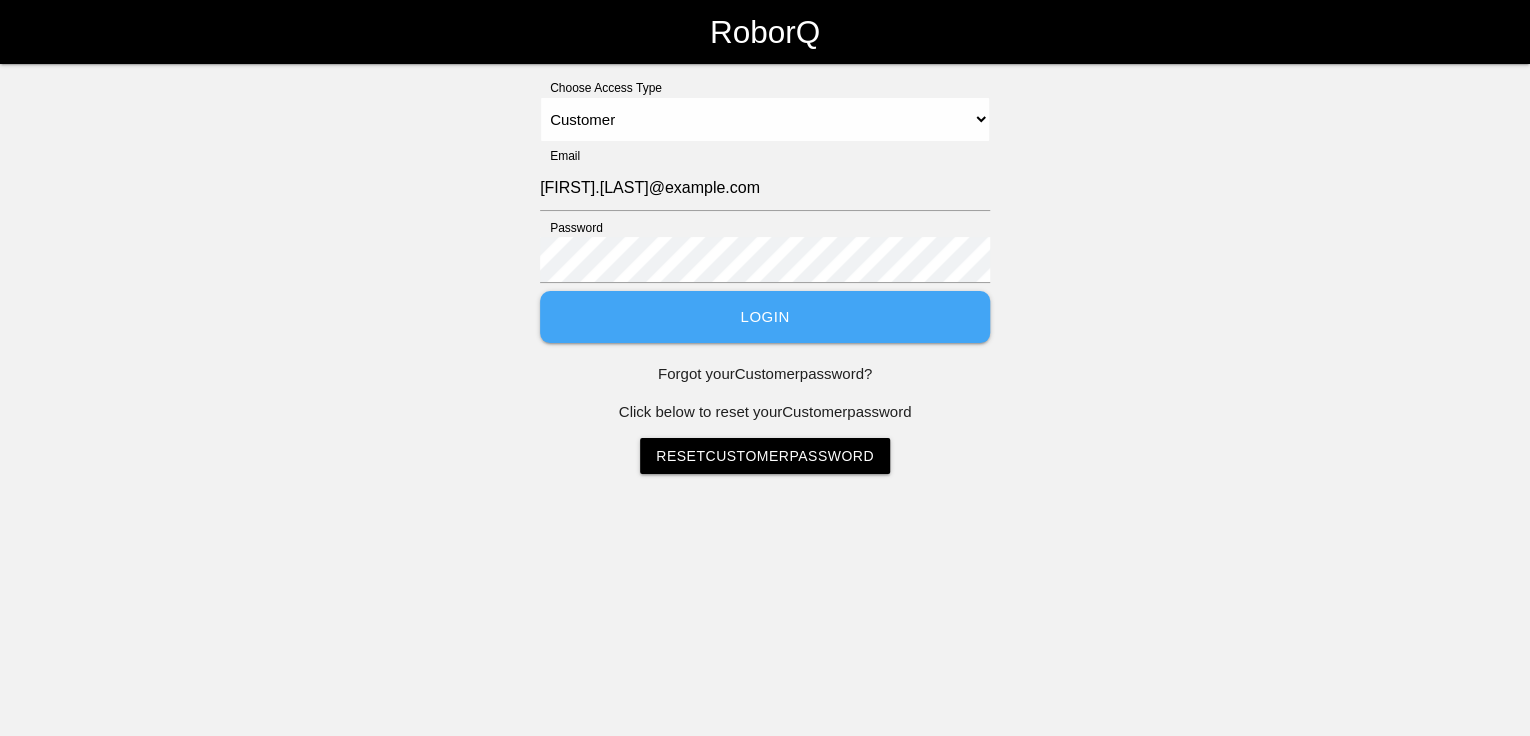 click on "Login" at bounding box center (765, 317) 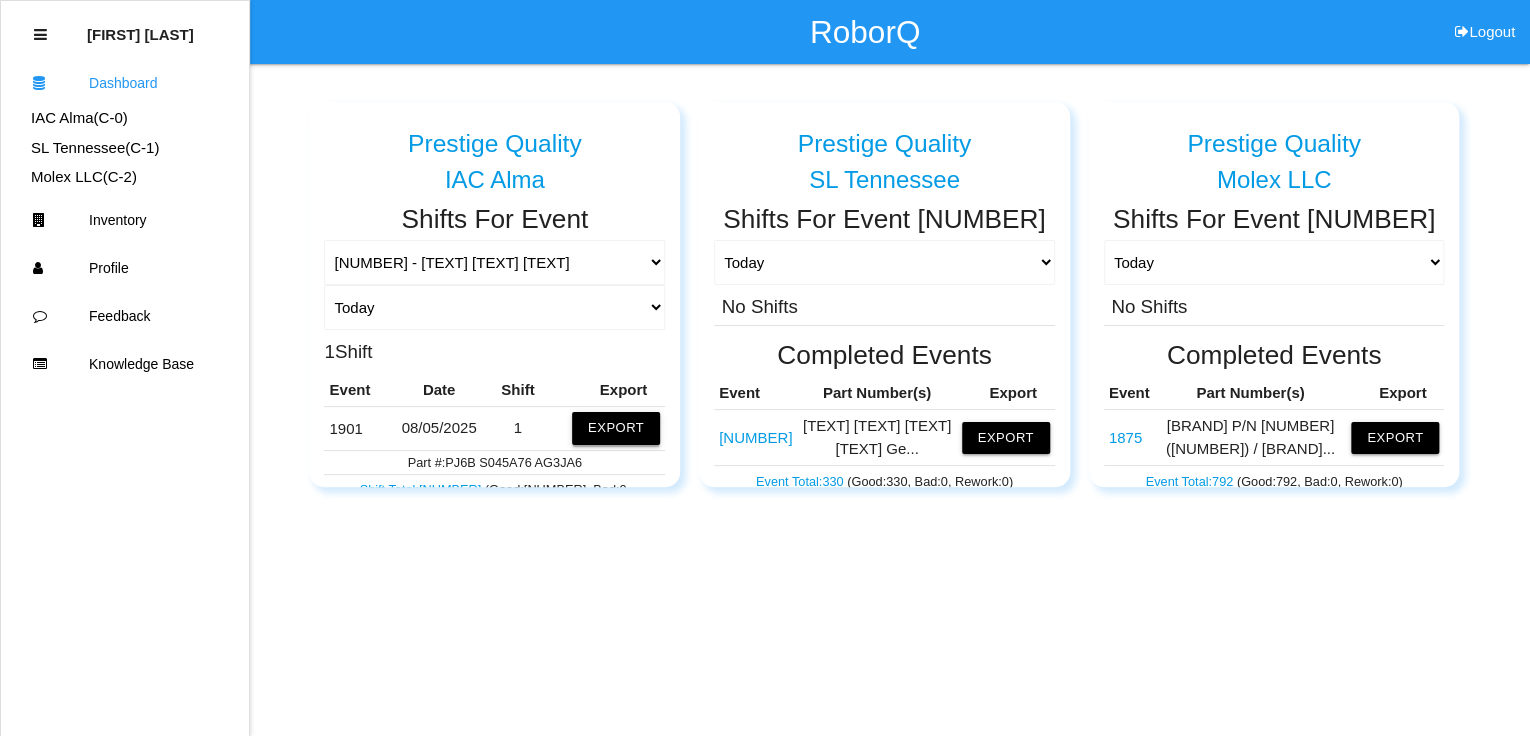 click on "Export" at bounding box center [616, 428] 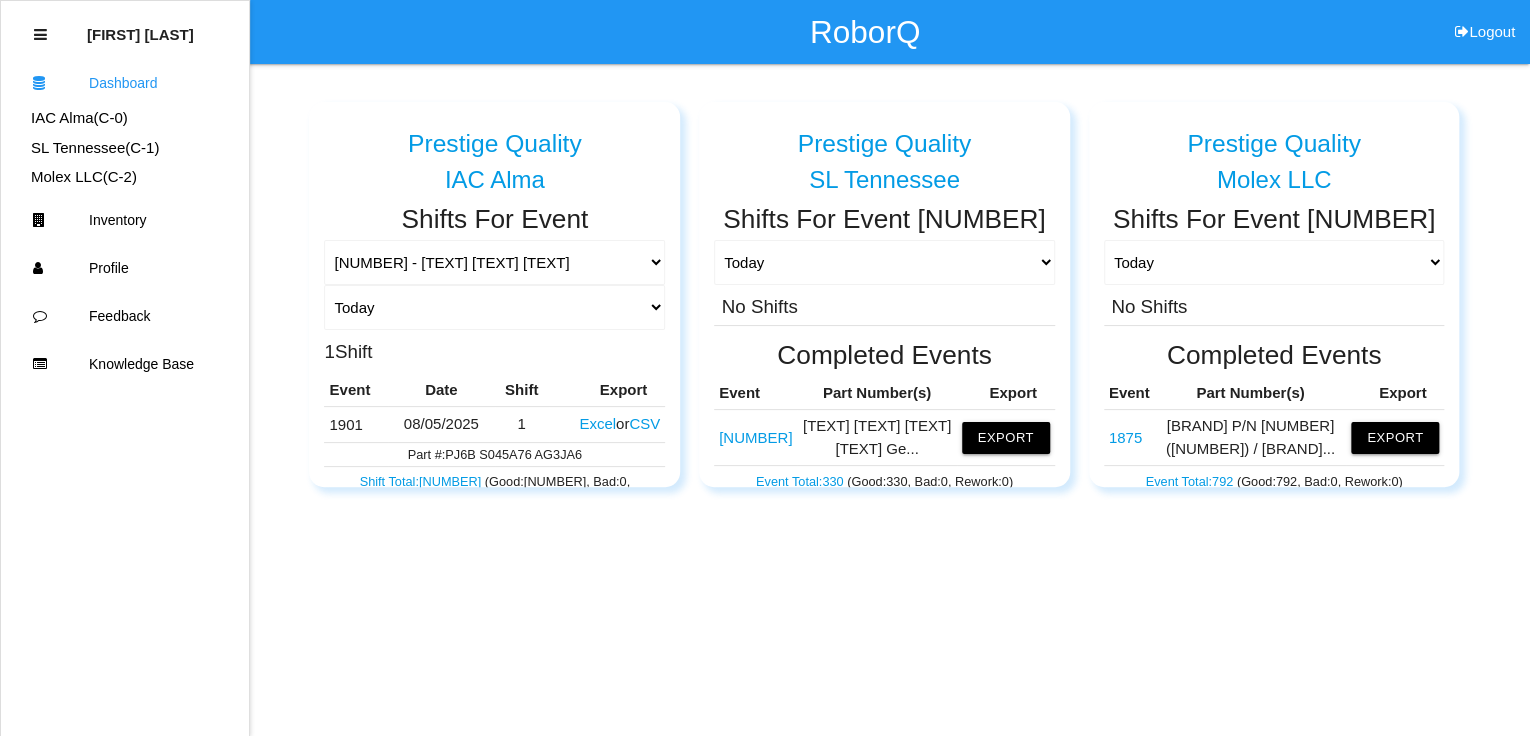 click on "Excel" at bounding box center (597, 423) 